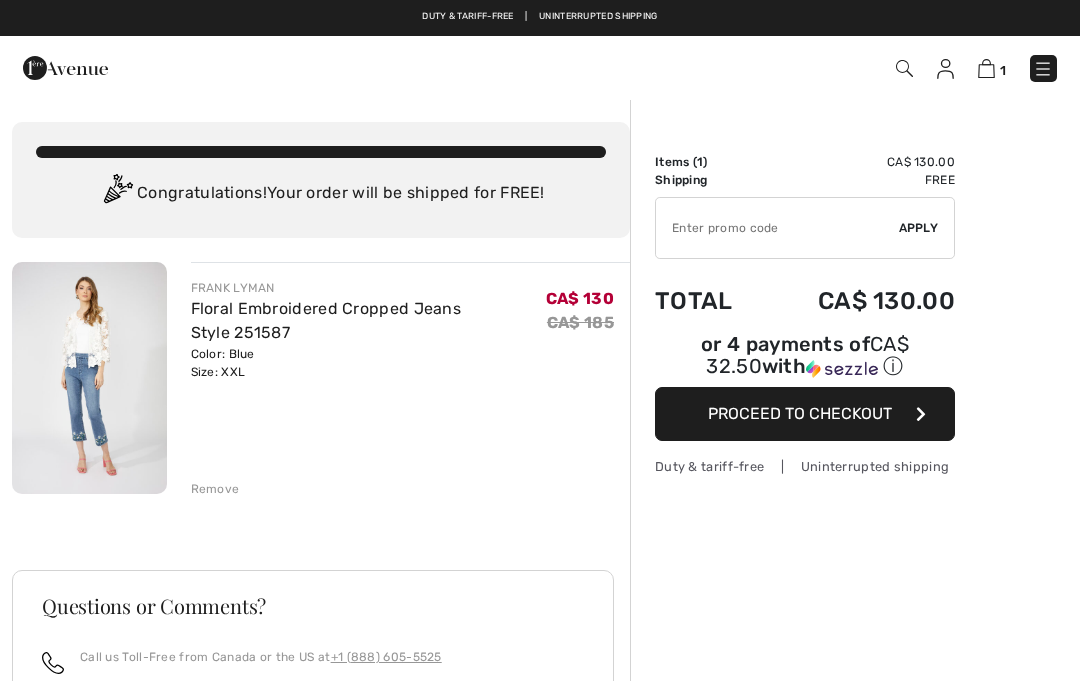 scroll, scrollTop: 0, scrollLeft: 0, axis: both 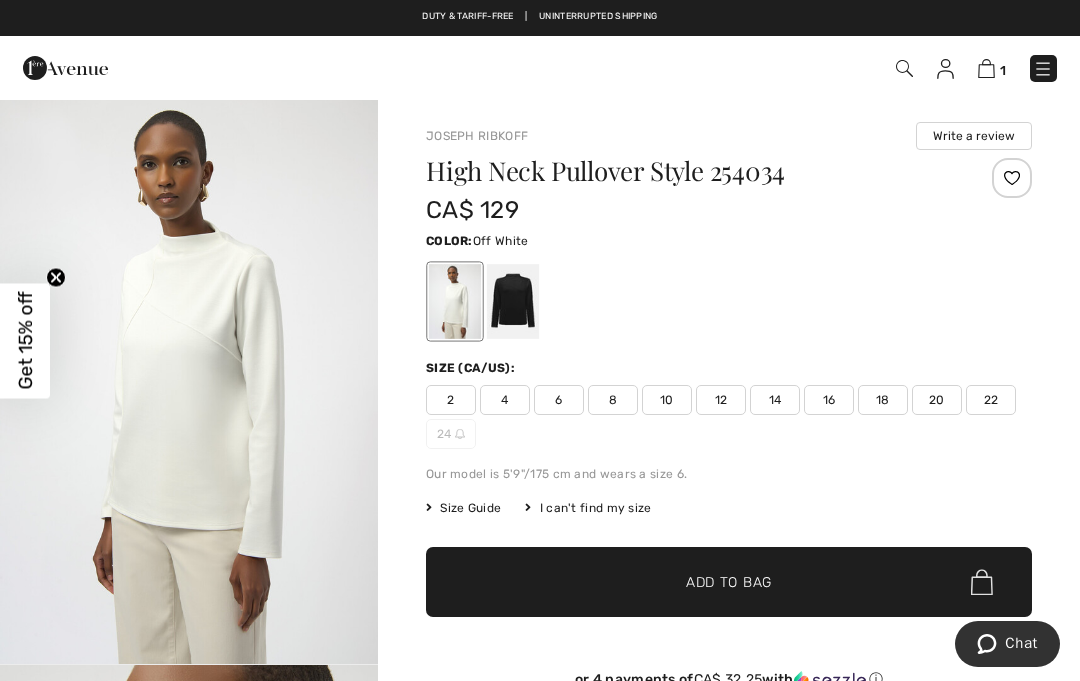 click on "20" at bounding box center [937, 400] 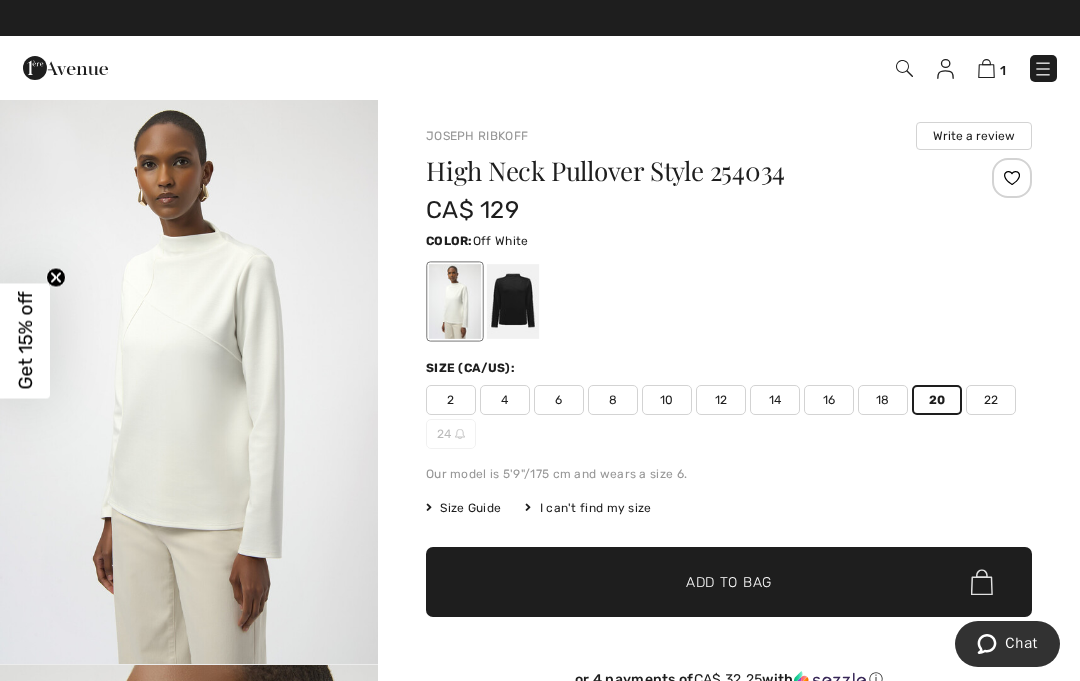 click on "✔ Added to Bag
Add to Bag" at bounding box center [729, 582] 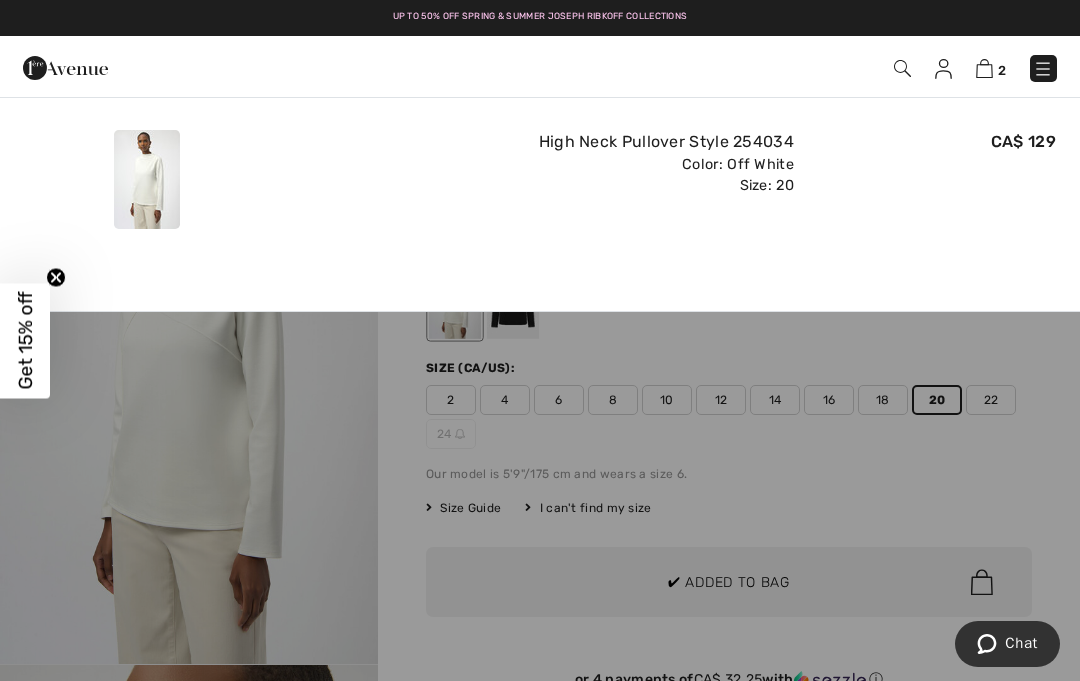scroll, scrollTop: 0, scrollLeft: 0, axis: both 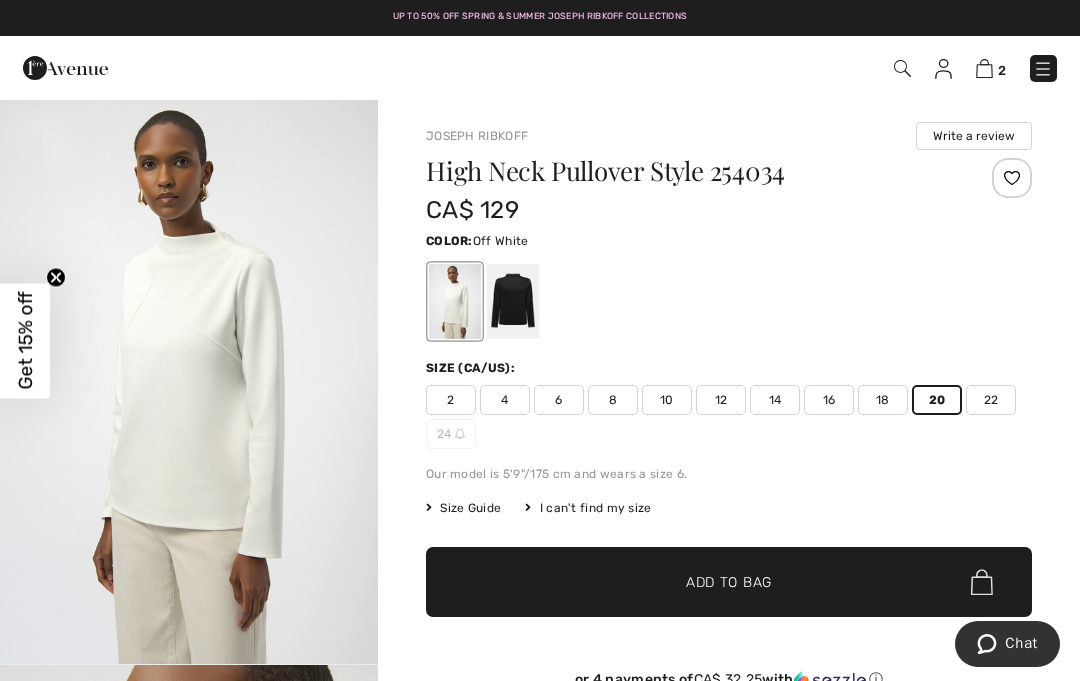click at bounding box center [984, 68] 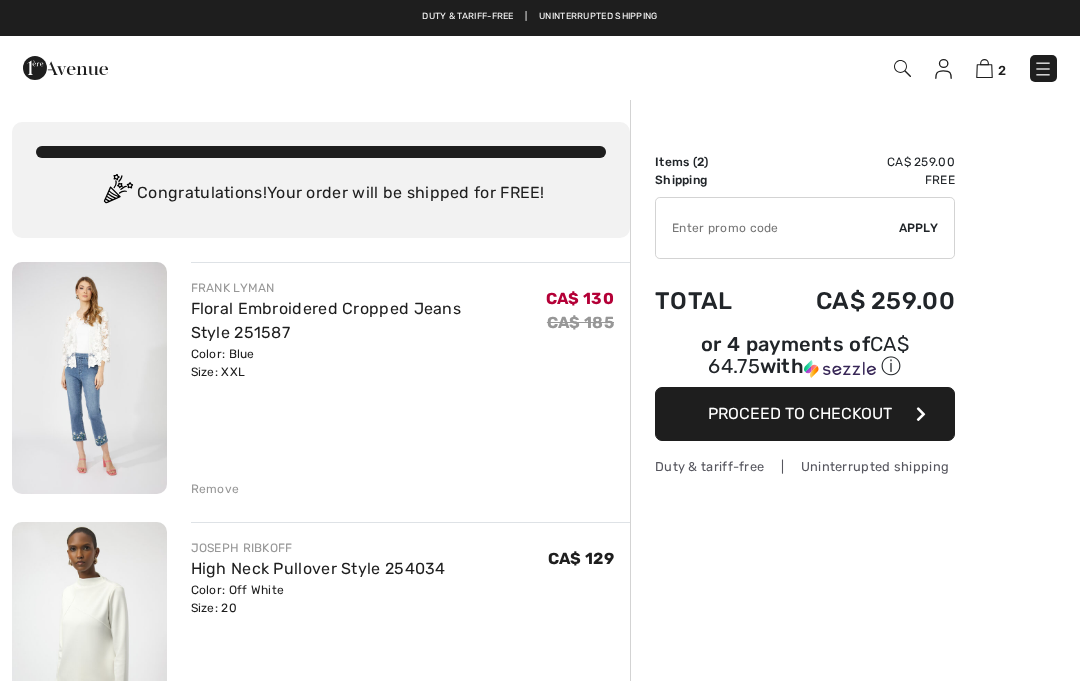 scroll, scrollTop: 0, scrollLeft: 0, axis: both 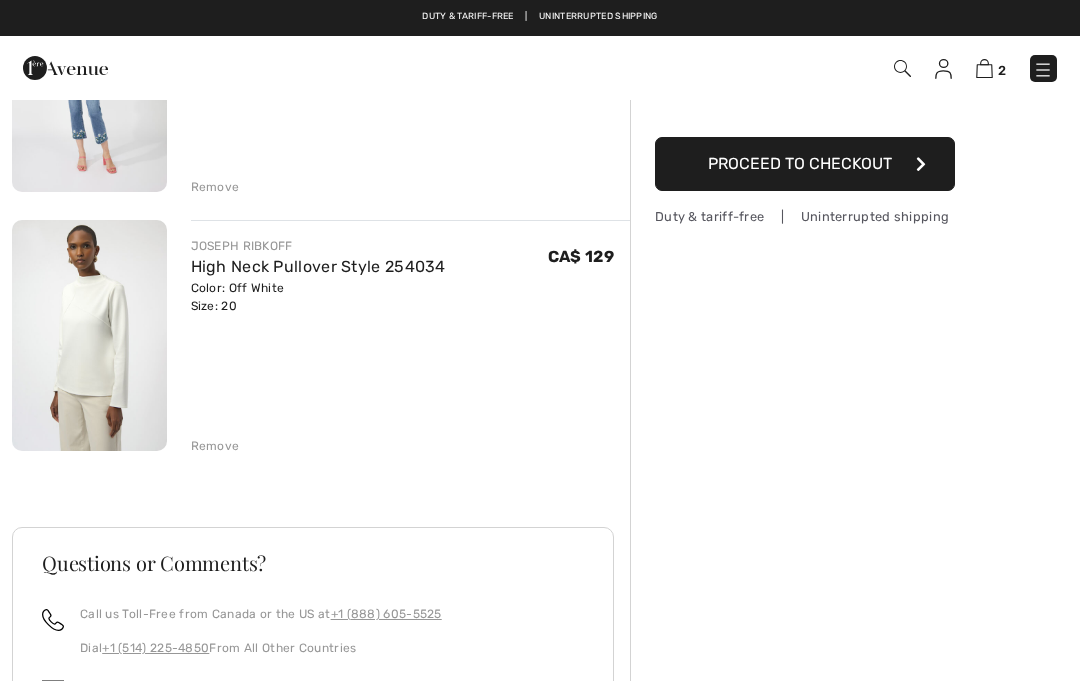 click on "Proceed to Checkout" at bounding box center (805, 164) 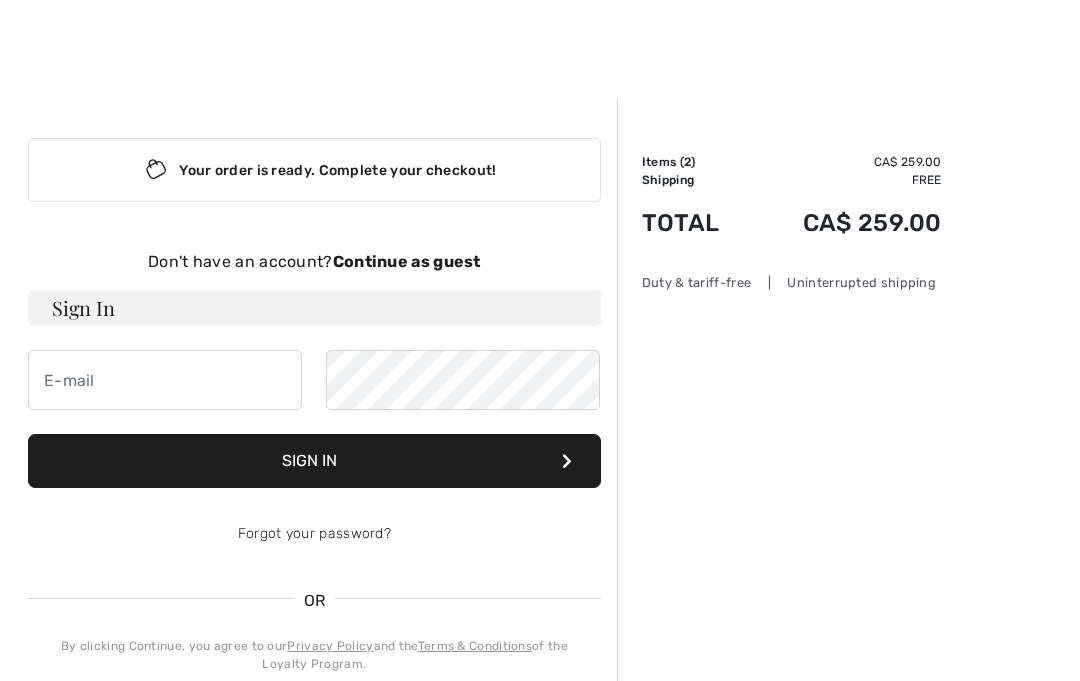 scroll, scrollTop: 208, scrollLeft: 0, axis: vertical 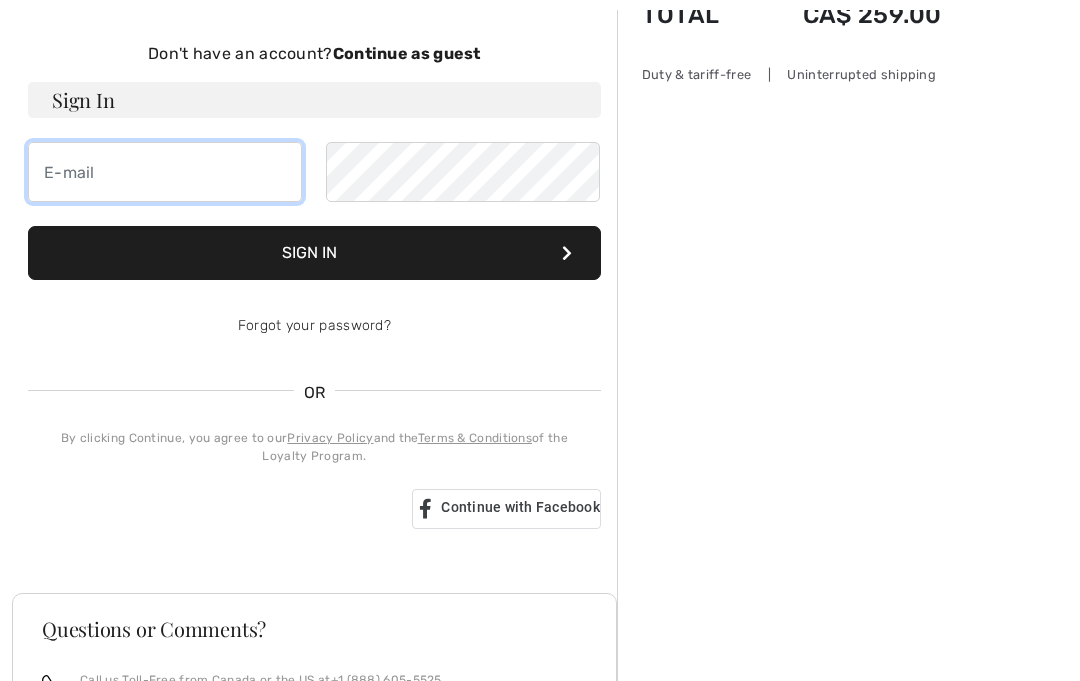 click at bounding box center [165, 172] 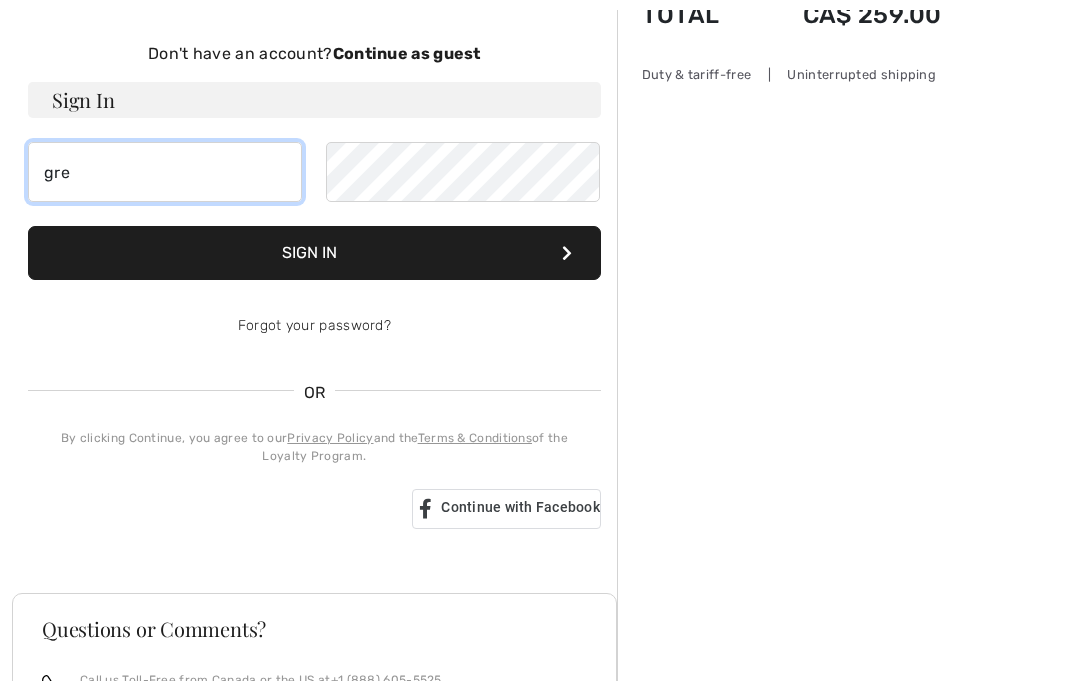 type on "gregandlynnb@gmail.com" 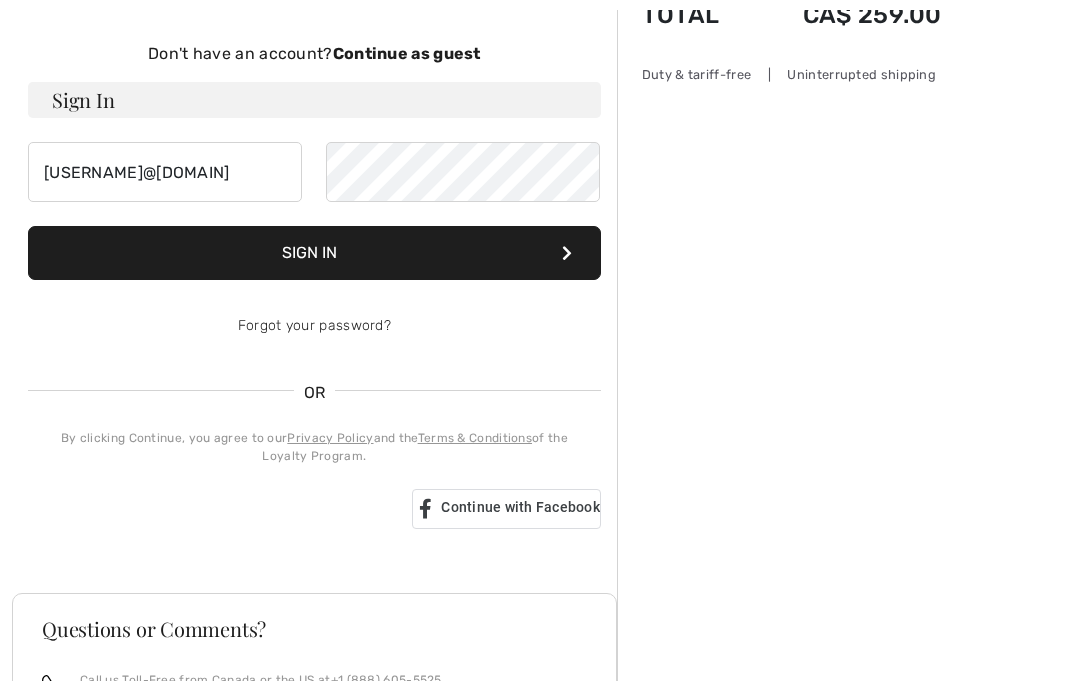 scroll, scrollTop: 208, scrollLeft: 0, axis: vertical 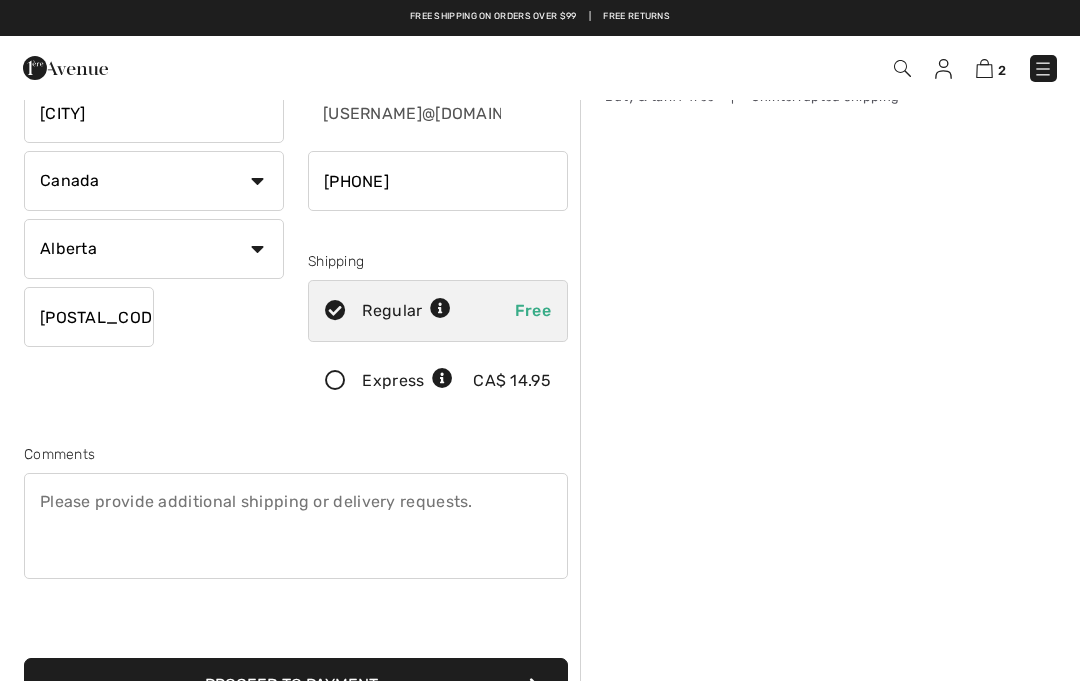 click on "Proceed to Payment" at bounding box center (296, 685) 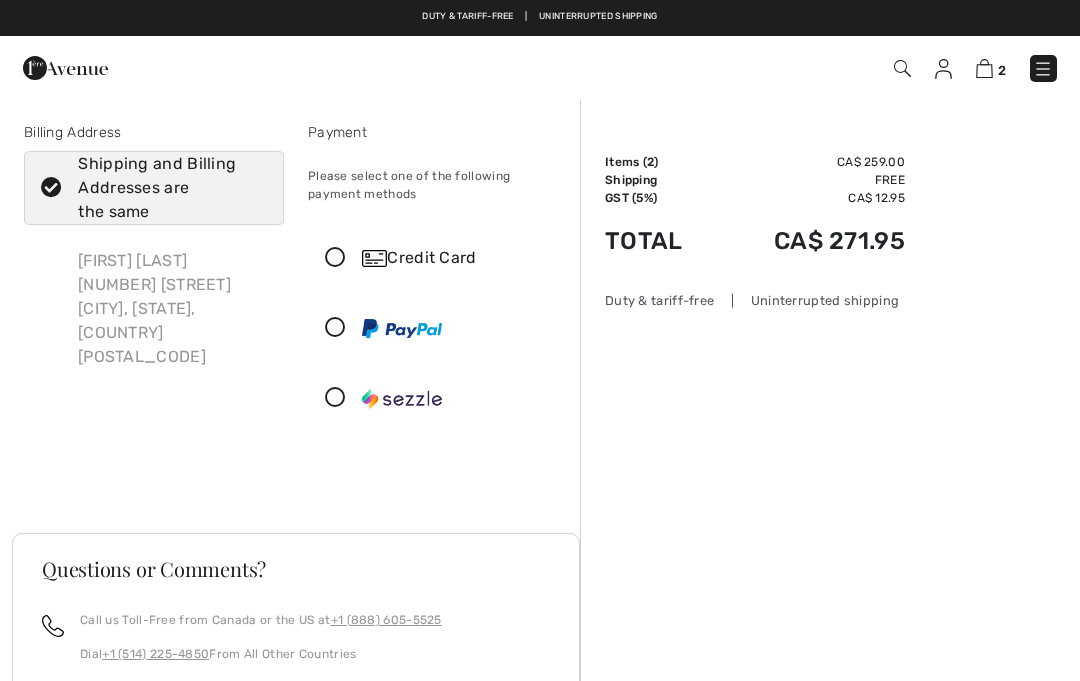 scroll, scrollTop: 0, scrollLeft: 0, axis: both 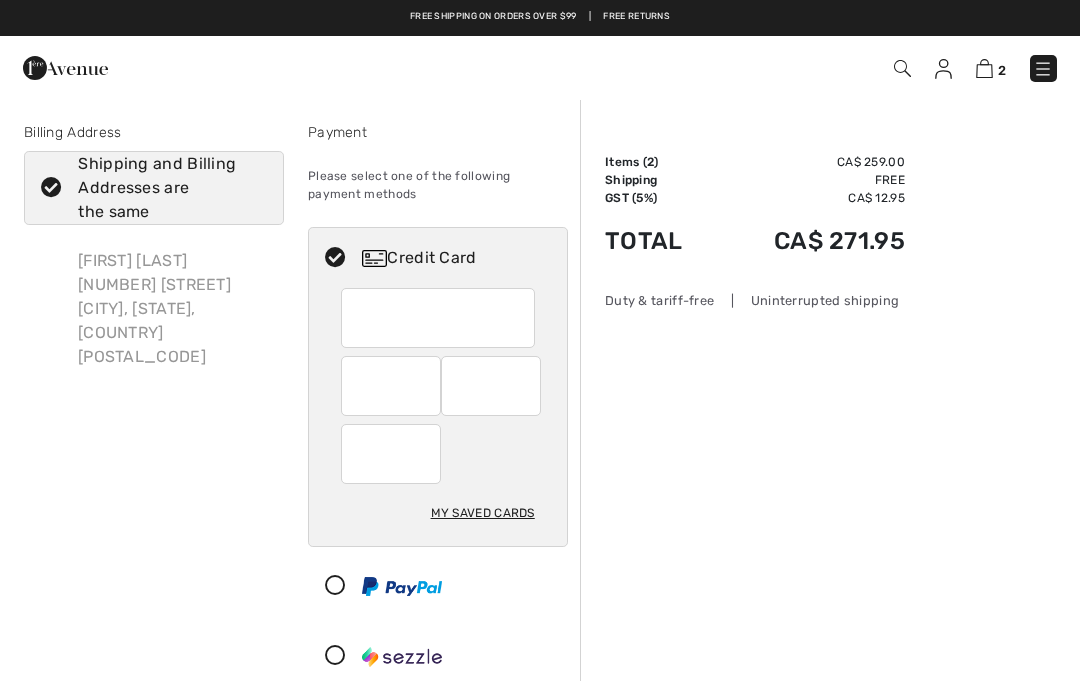 click on "My Saved Cards" at bounding box center (483, 513) 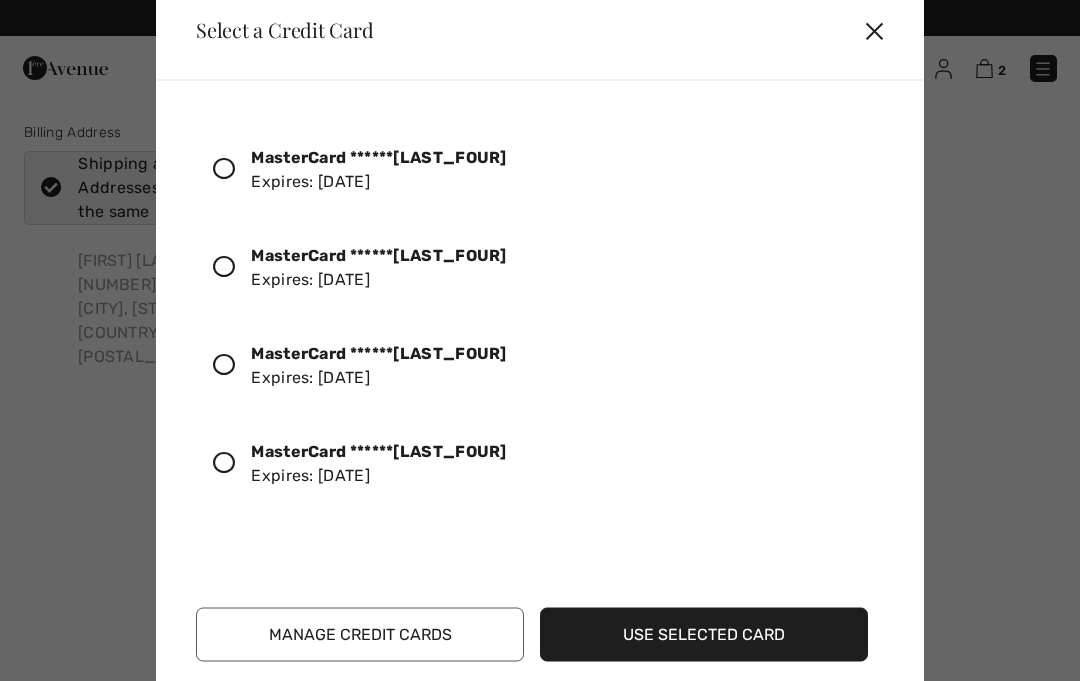 click at bounding box center (232, 463) 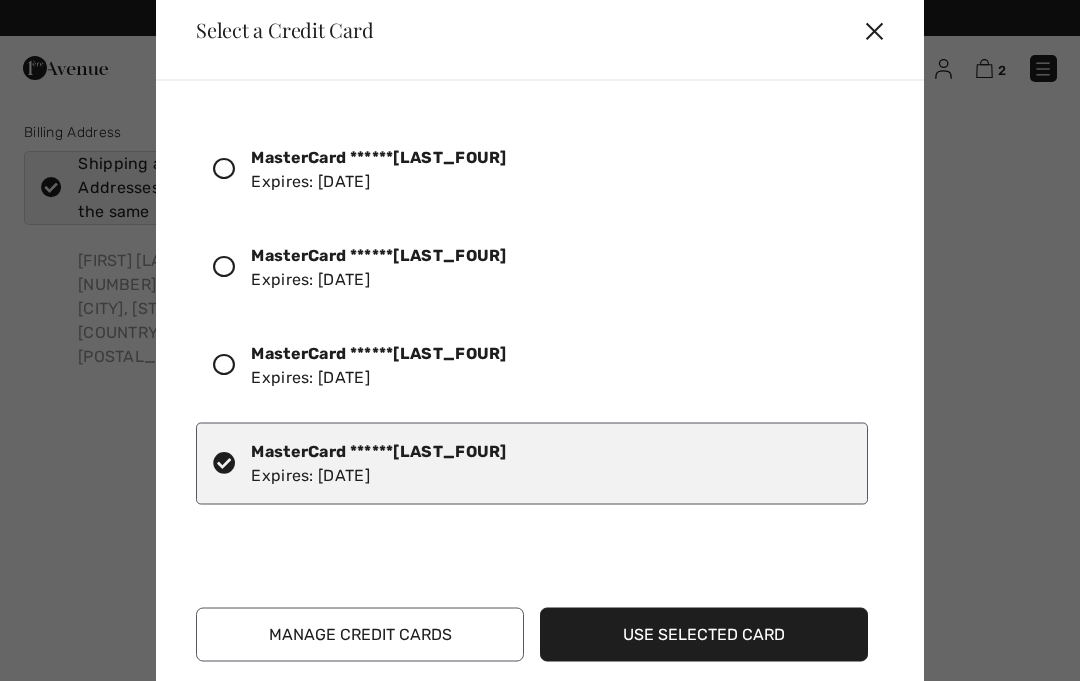 click on "Use Selected Card" at bounding box center [704, 634] 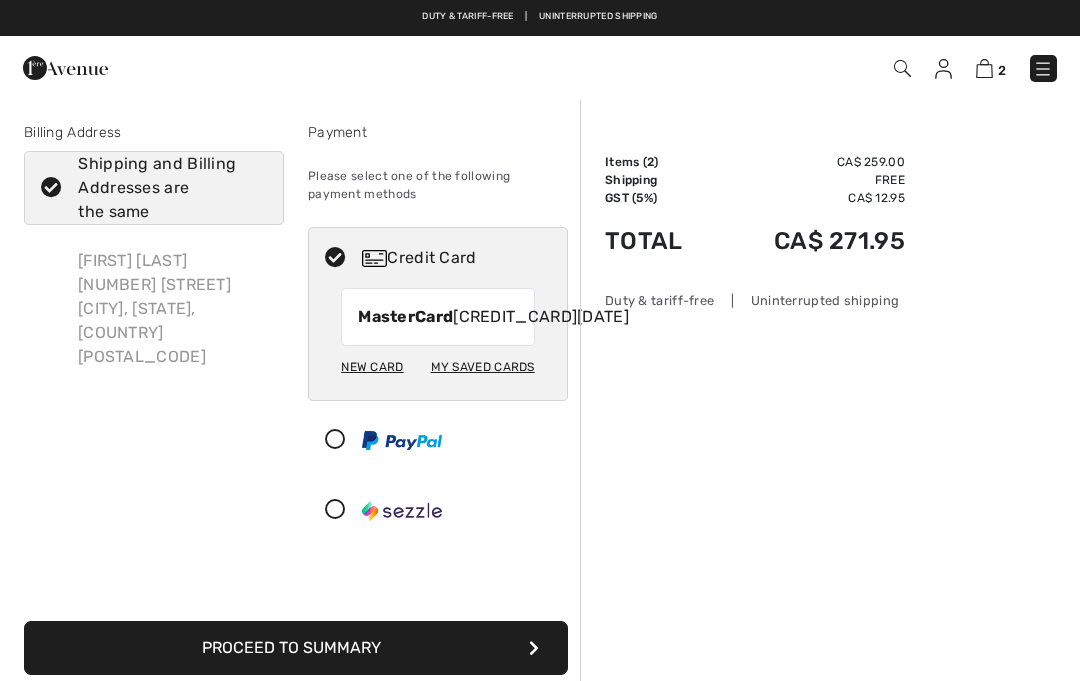 scroll, scrollTop: 0, scrollLeft: 0, axis: both 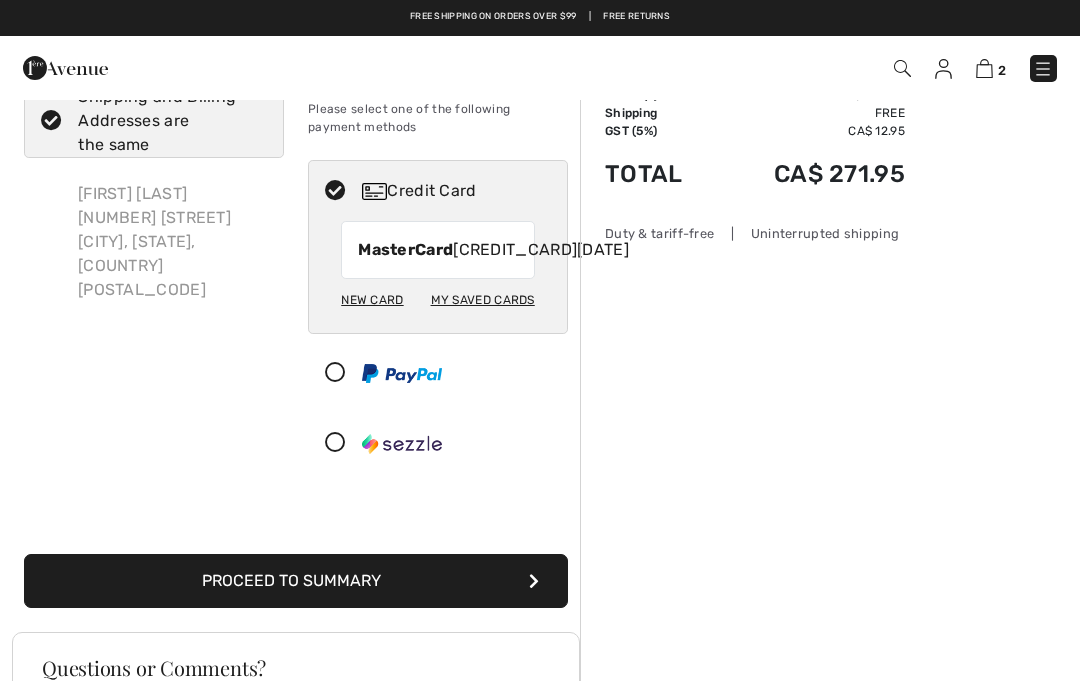 click on "Proceed to Summary" at bounding box center [296, 581] 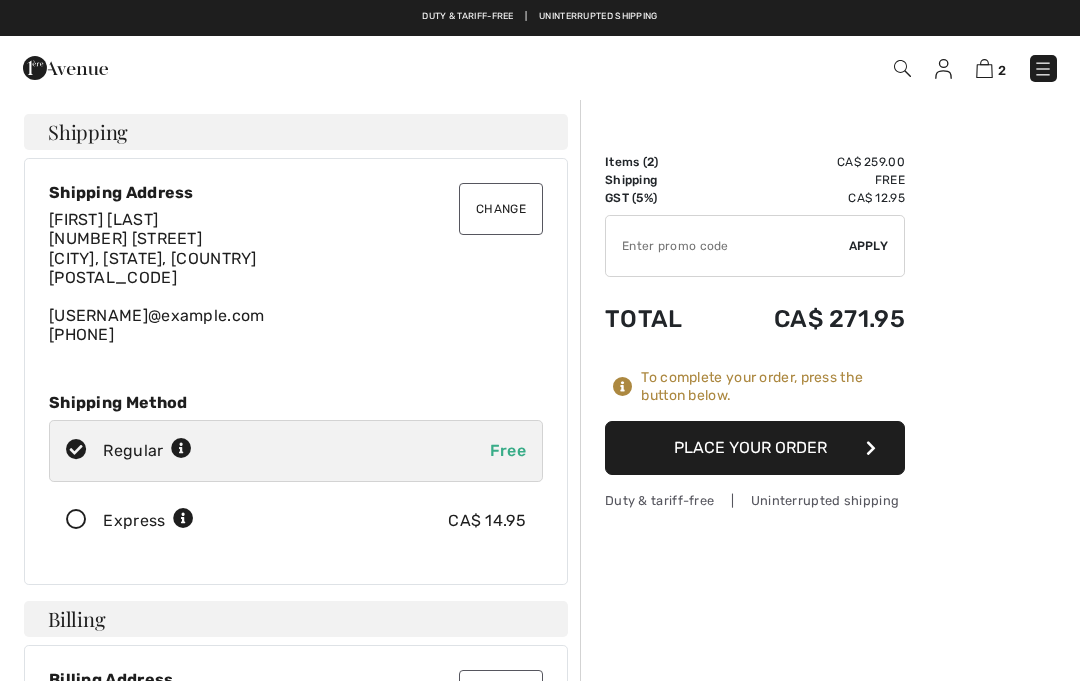 scroll, scrollTop: 0, scrollLeft: 0, axis: both 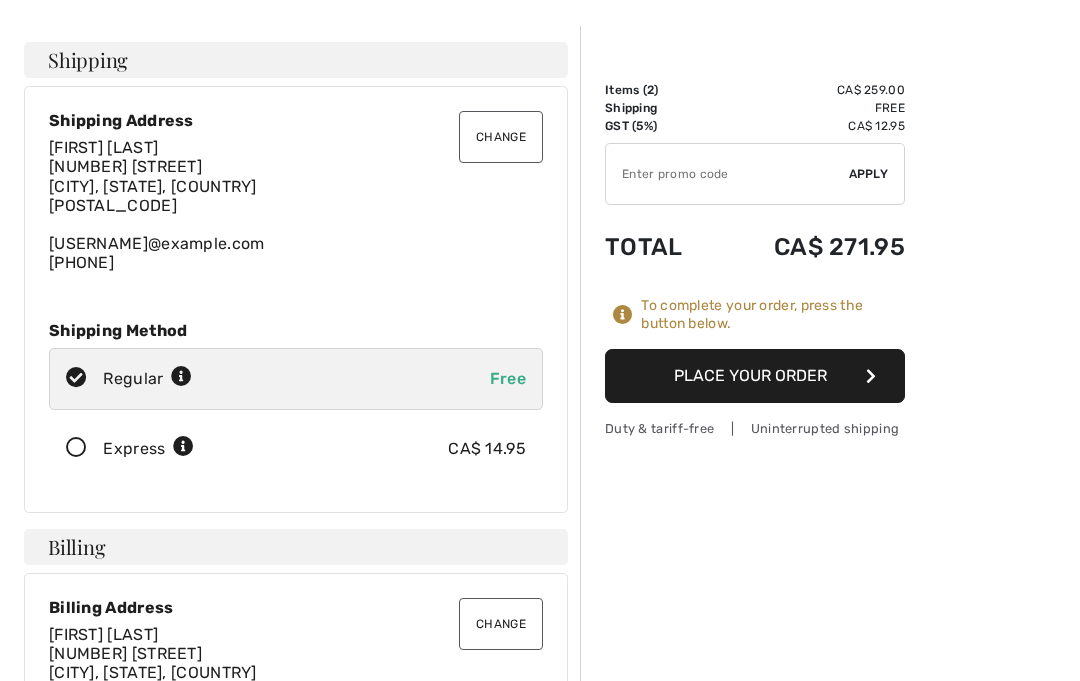 click on "Place Your Order" at bounding box center (755, 376) 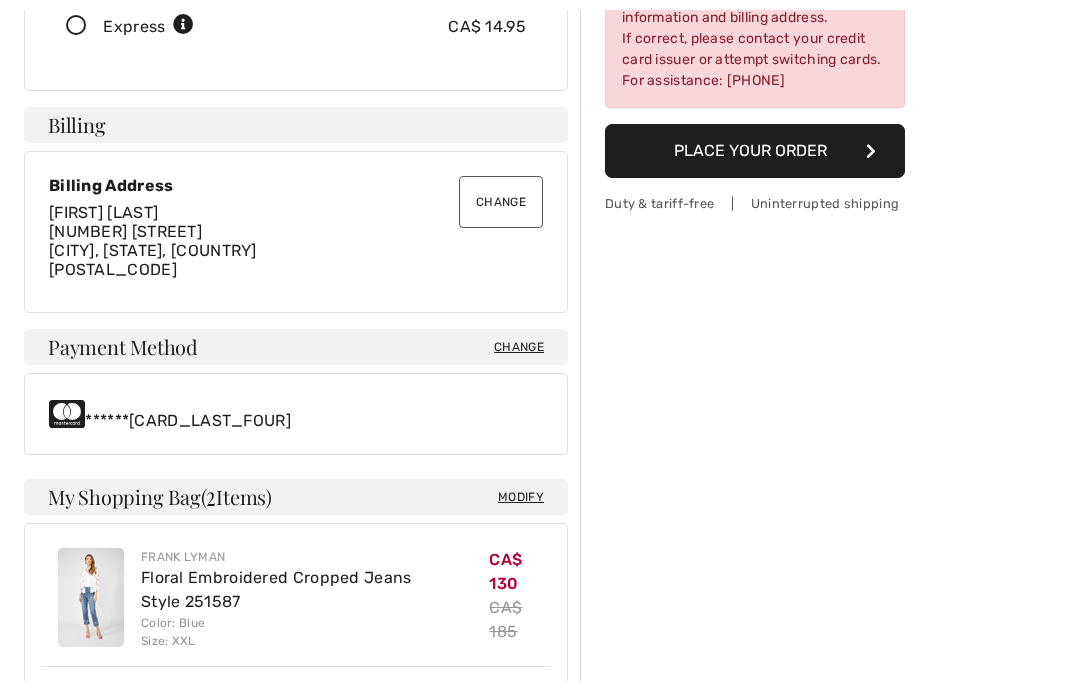 scroll, scrollTop: 493, scrollLeft: 0, axis: vertical 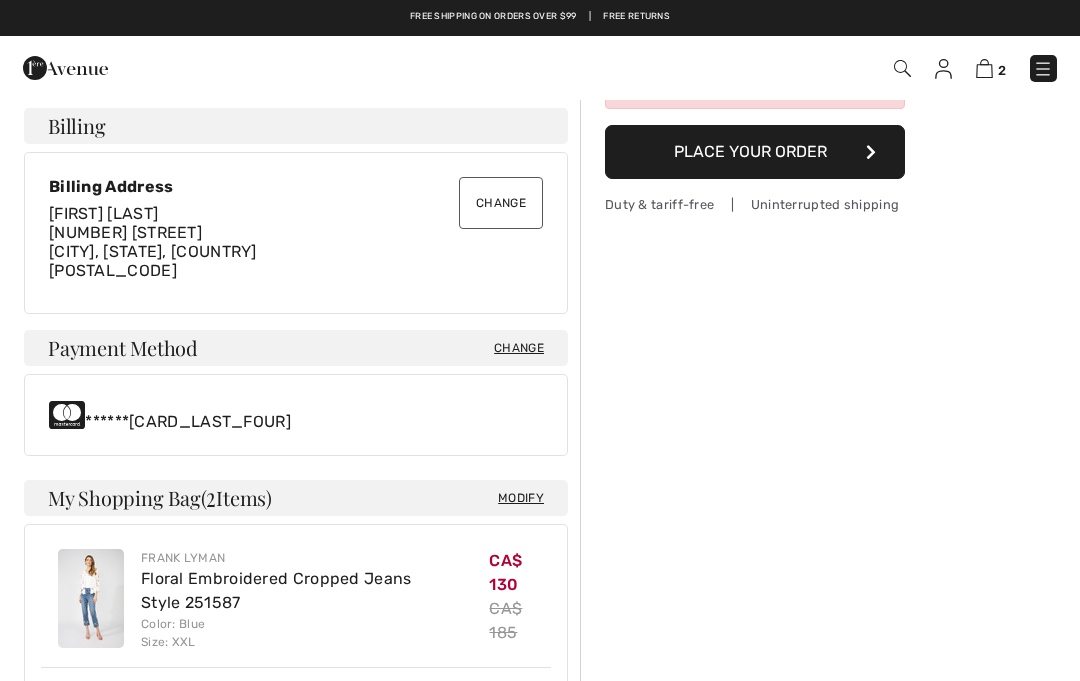 click on "Change" at bounding box center (519, 348) 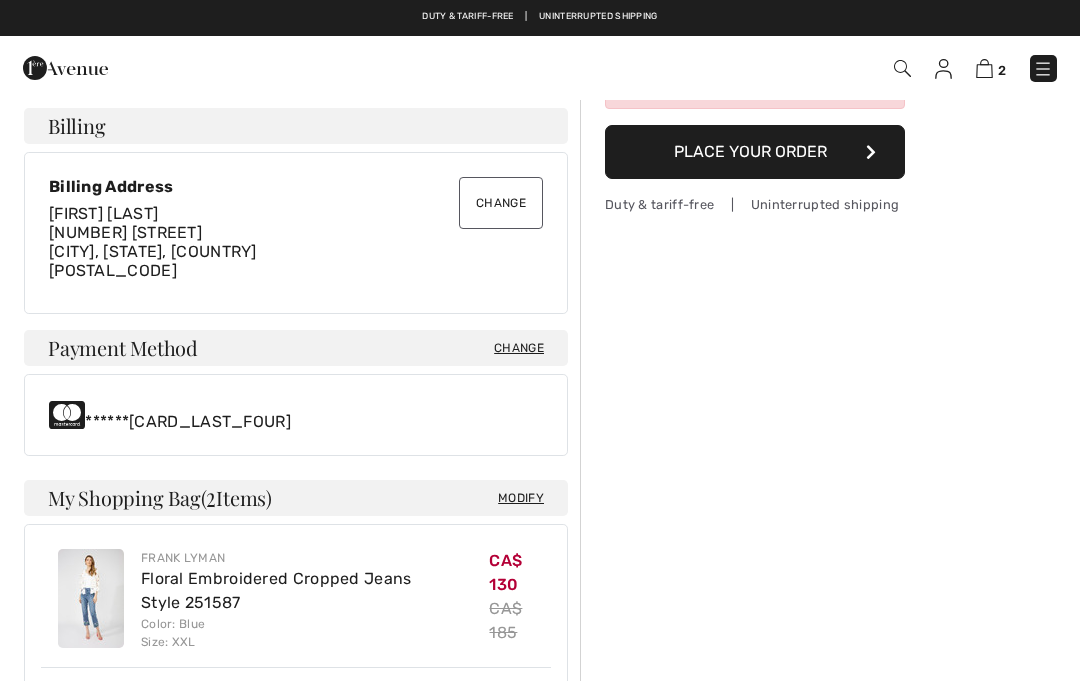 click on "Change" at bounding box center (519, 348) 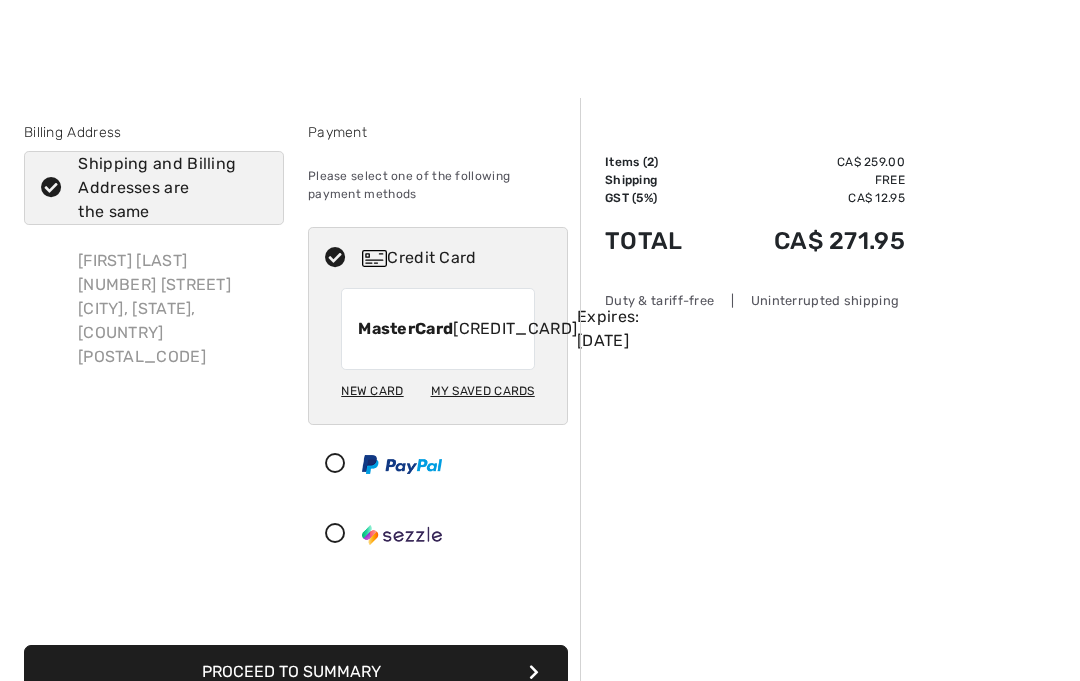 scroll, scrollTop: 37, scrollLeft: 0, axis: vertical 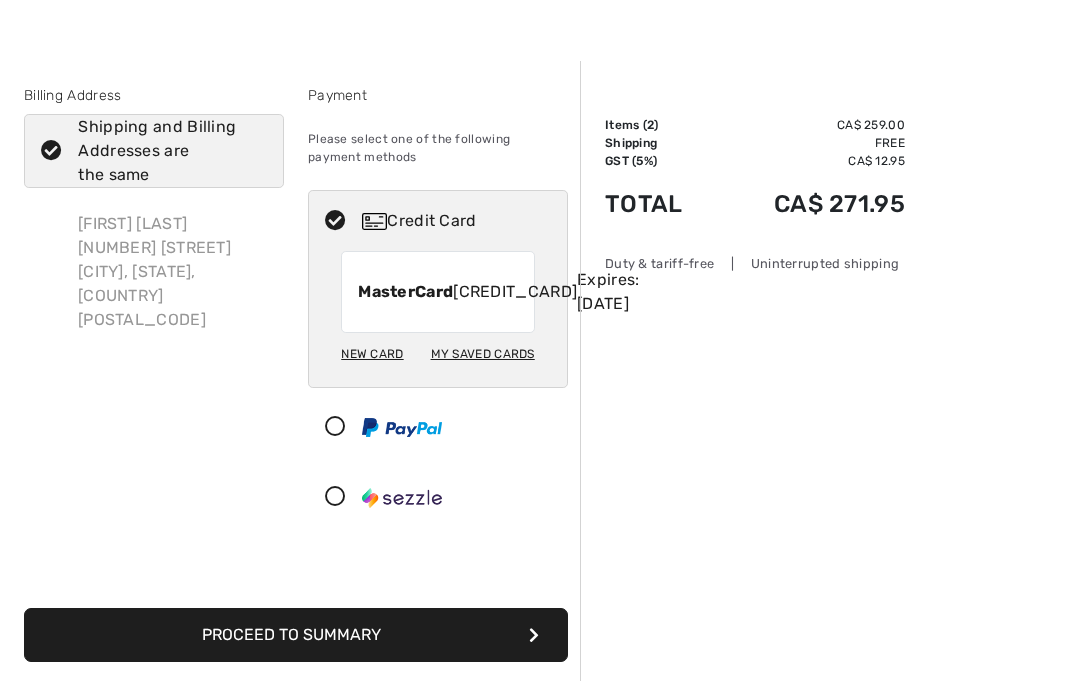 click on "My Saved Cards" at bounding box center [483, 354] 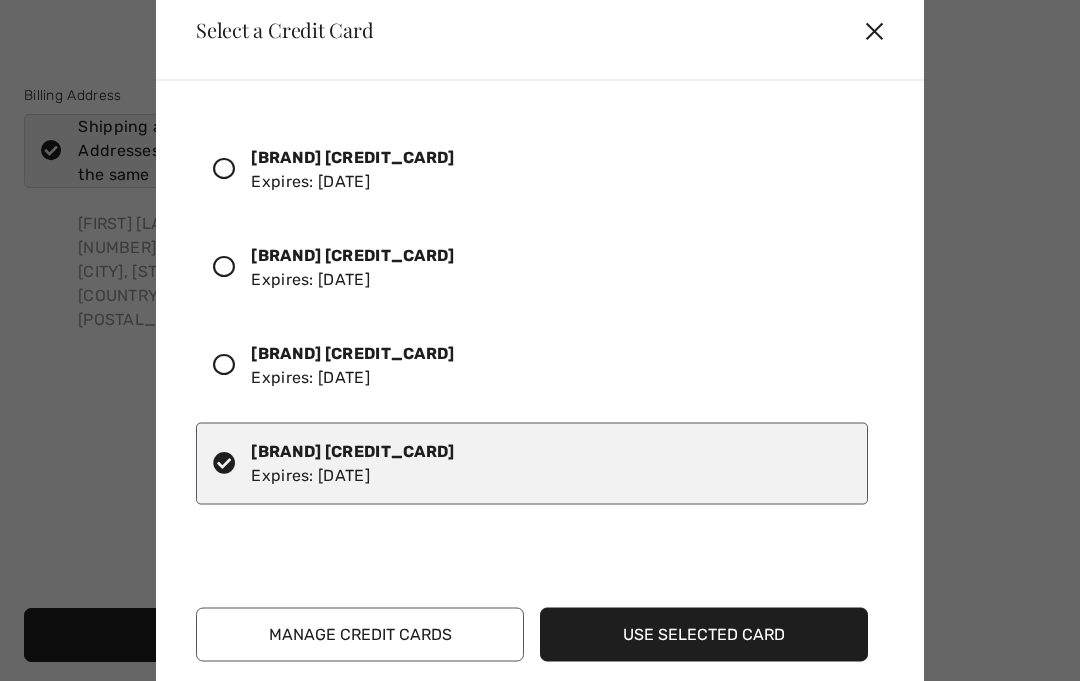 click on "Manage Credit Cards" at bounding box center [360, 634] 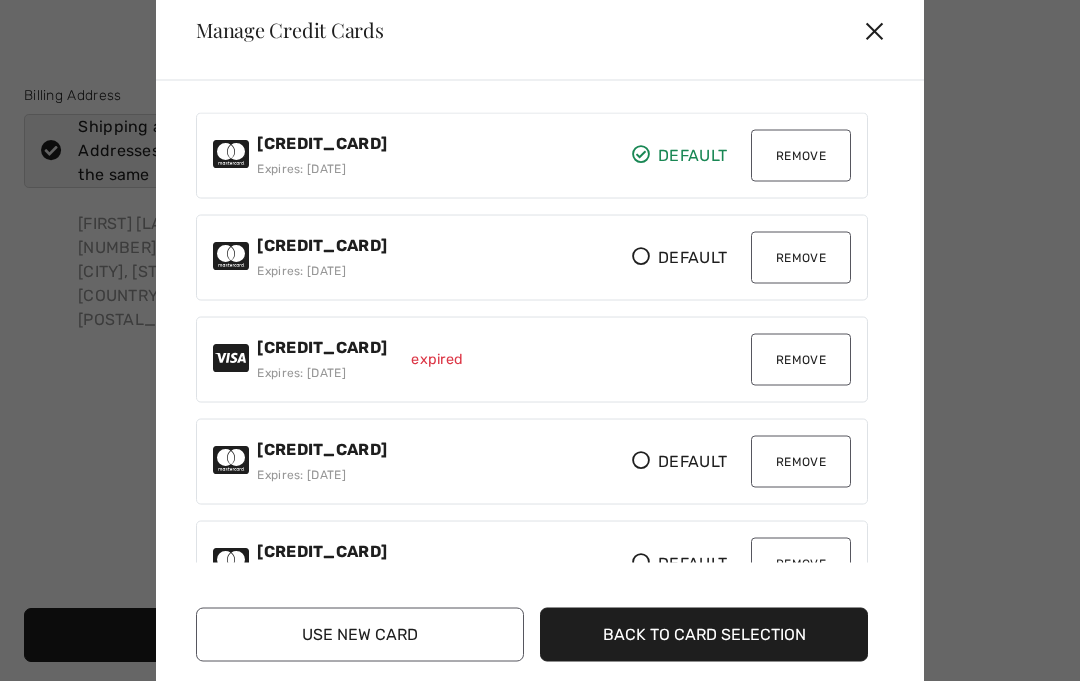 click on "Remove" at bounding box center (801, 155) 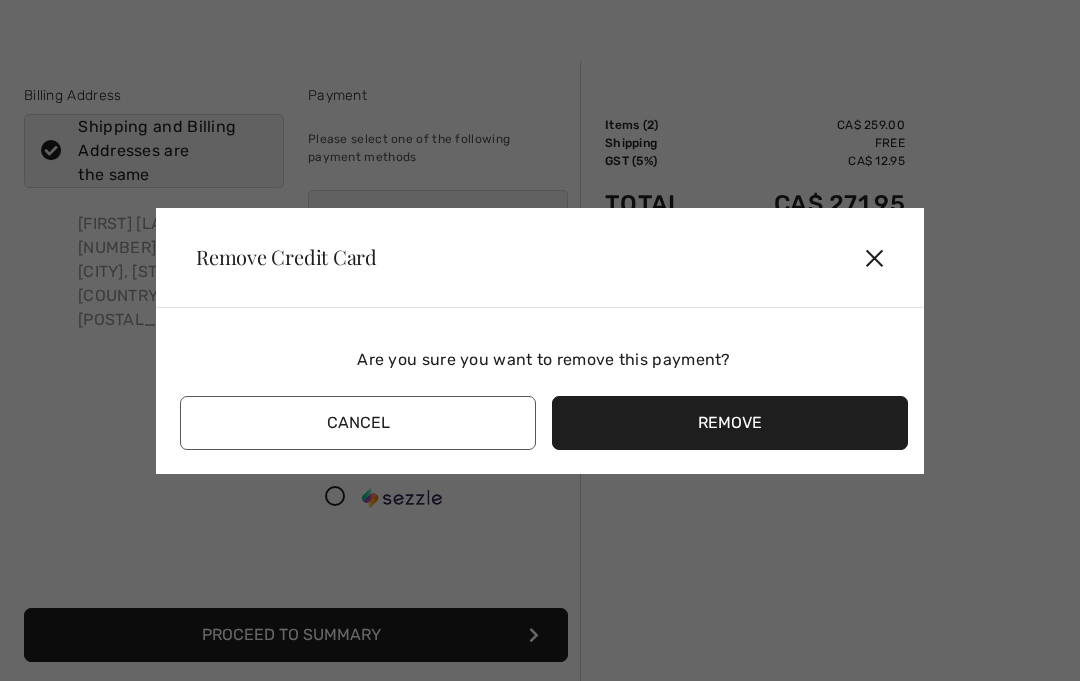 click on "Remove" at bounding box center [730, 423] 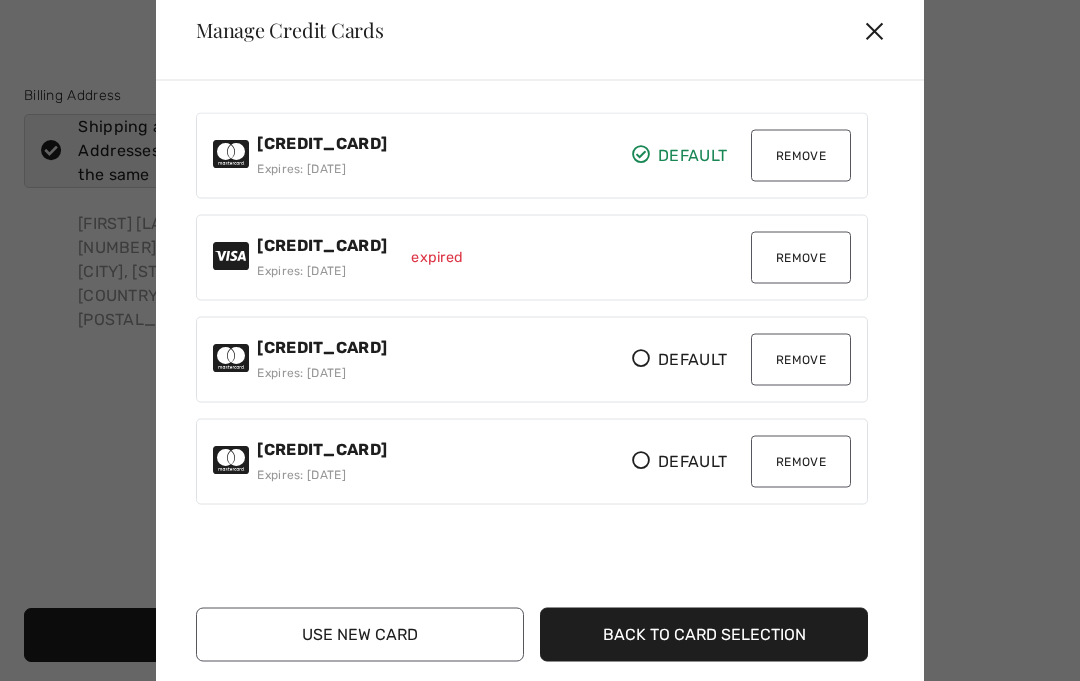 click on "Remove" at bounding box center [801, 257] 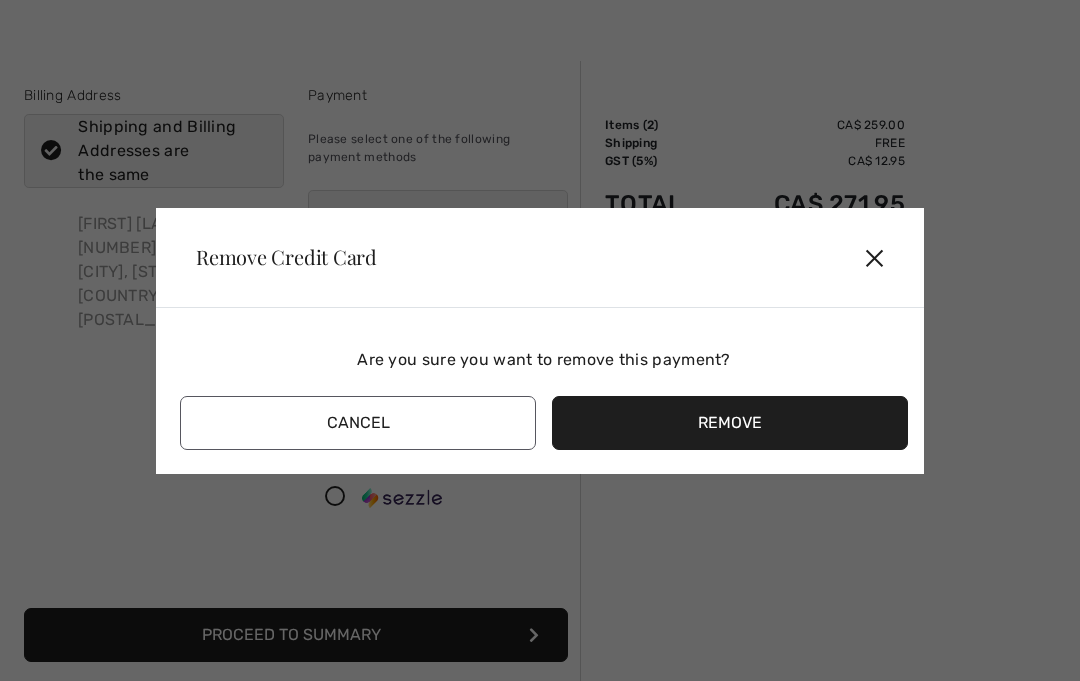 click on "Remove" at bounding box center [730, 423] 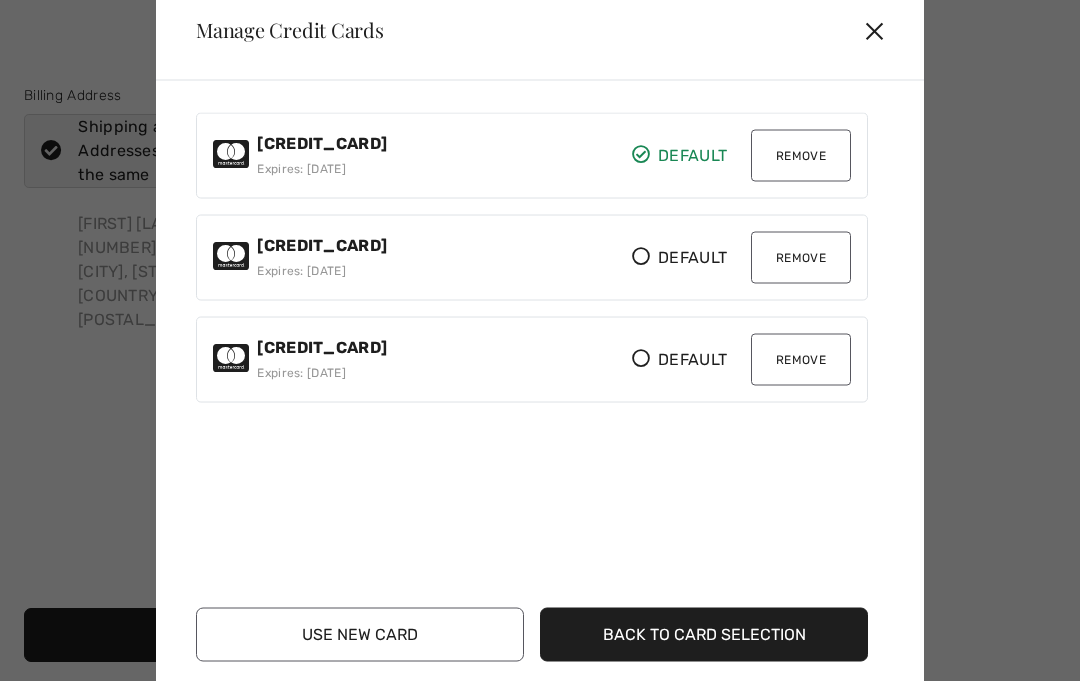 click on "Remove" at bounding box center (801, 155) 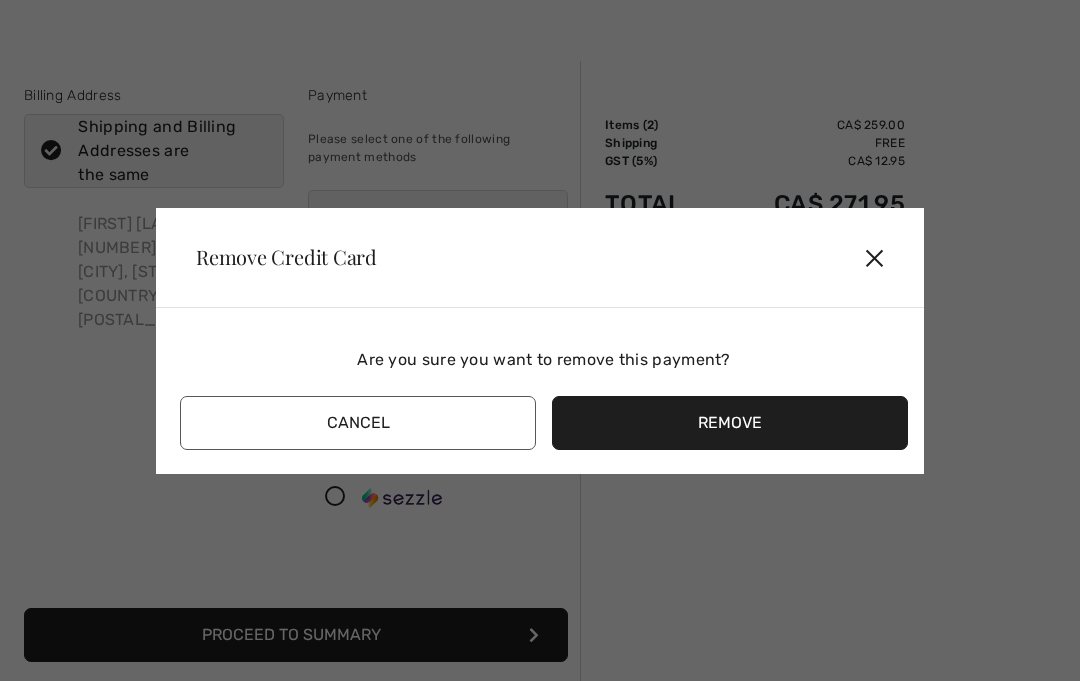 click on "Remove" at bounding box center [730, 423] 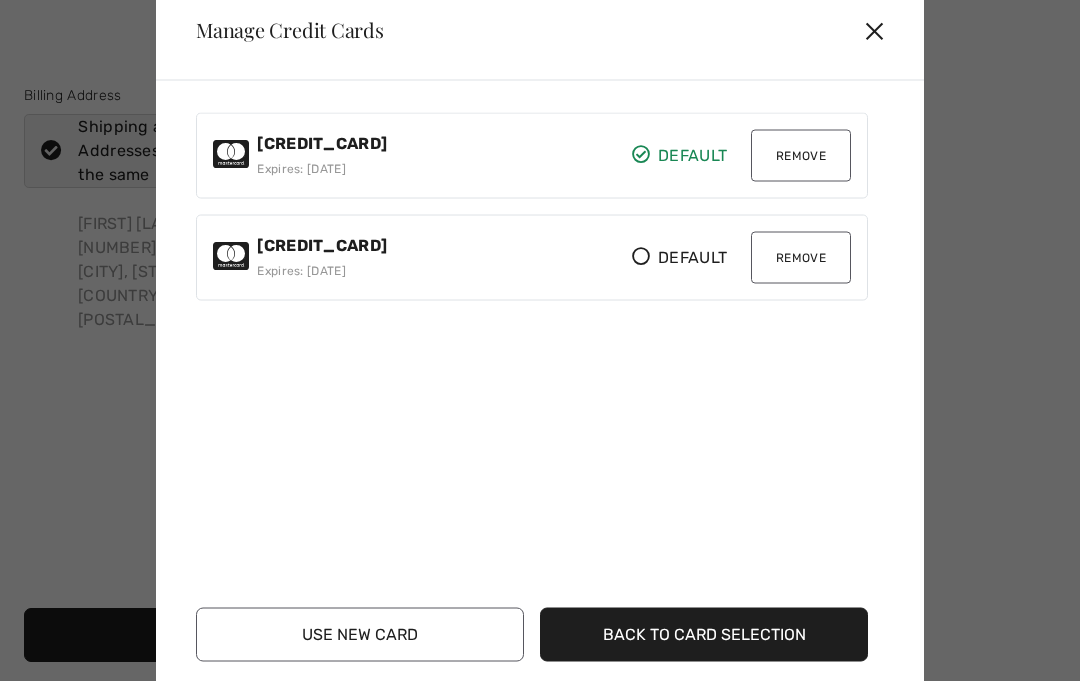 click on "Default" at bounding box center [679, 257] 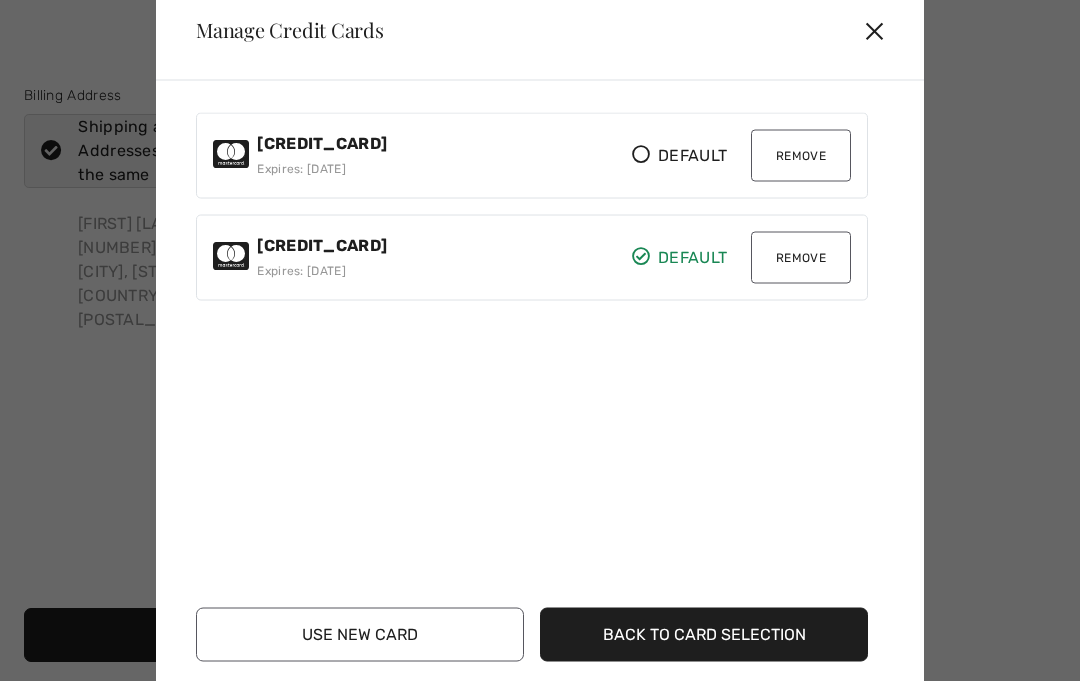 click on "Default" at bounding box center (679, 257) 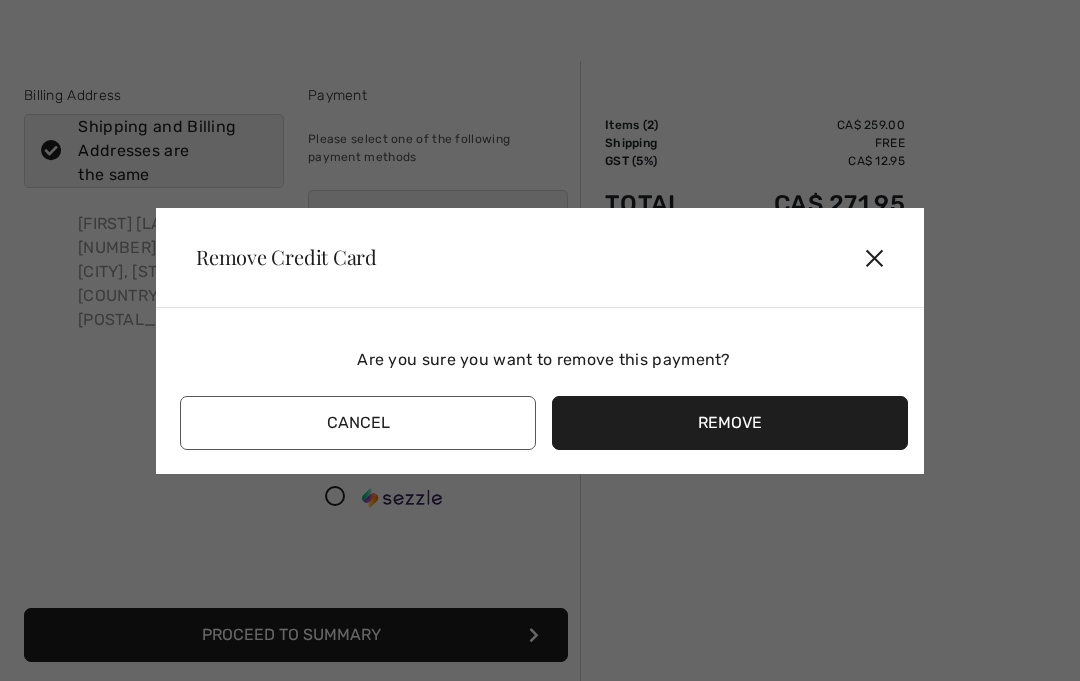 click on "Remove" at bounding box center (730, 423) 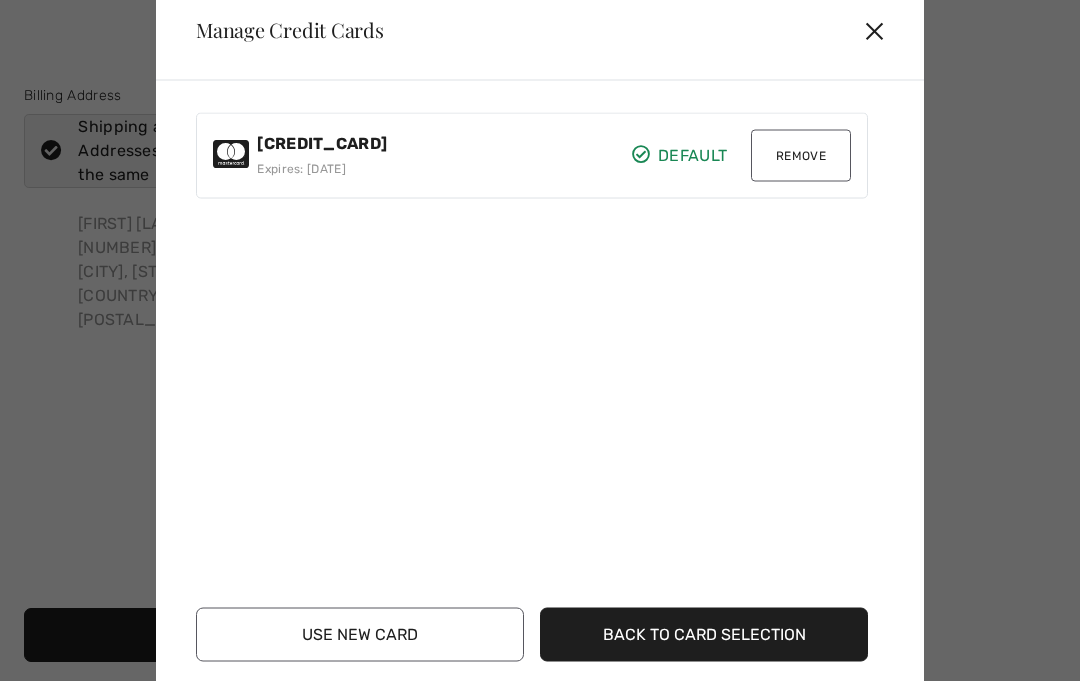 click on "Back to Card Selection" at bounding box center (704, 634) 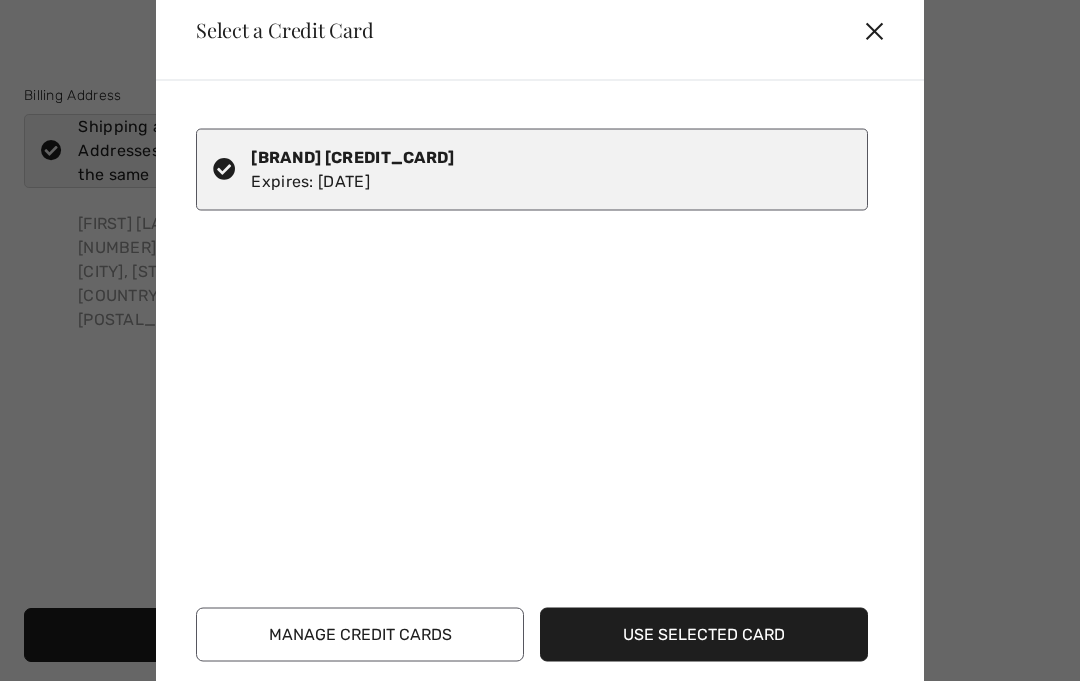 click on "Use Selected Card" at bounding box center [704, 634] 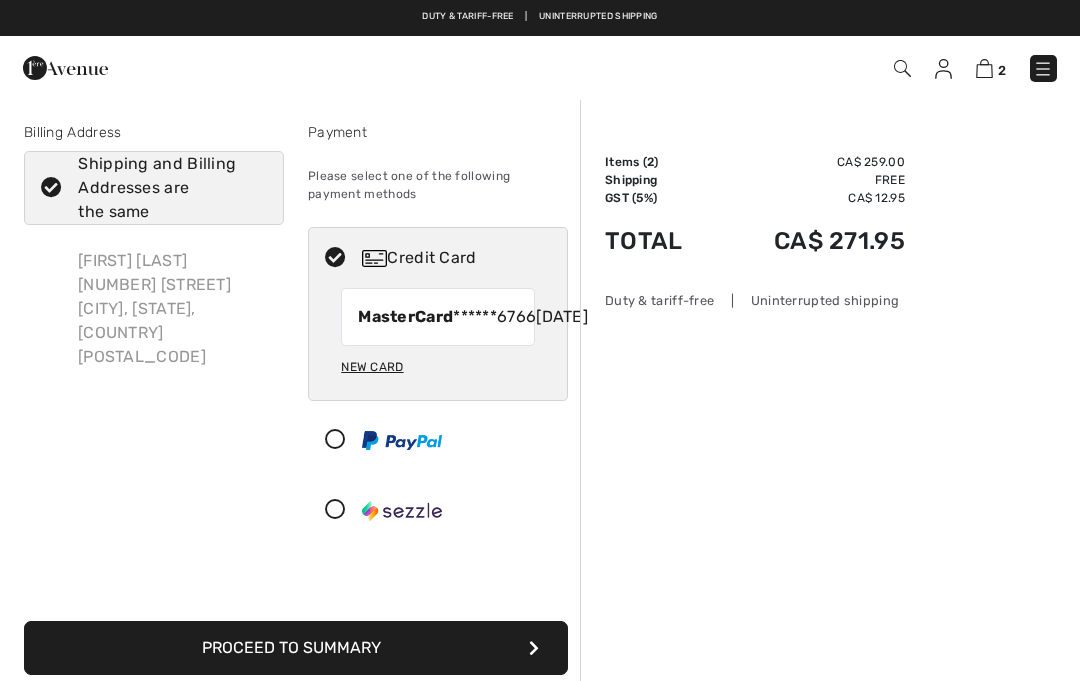 scroll, scrollTop: 0, scrollLeft: 0, axis: both 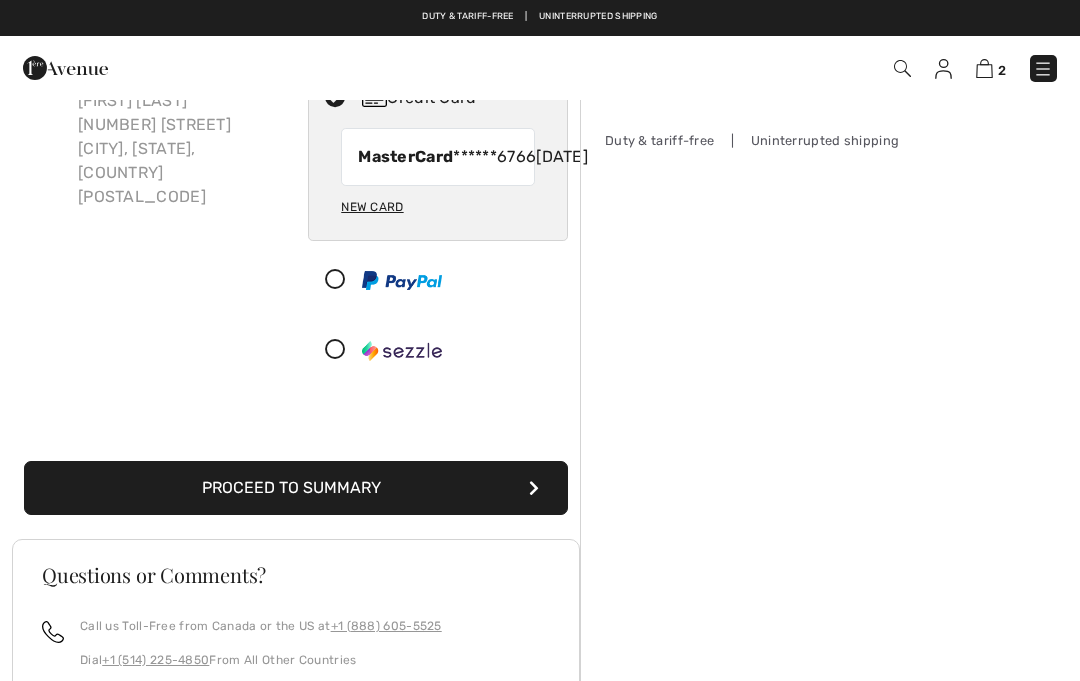 click on "Proceed to Summary" at bounding box center (296, 488) 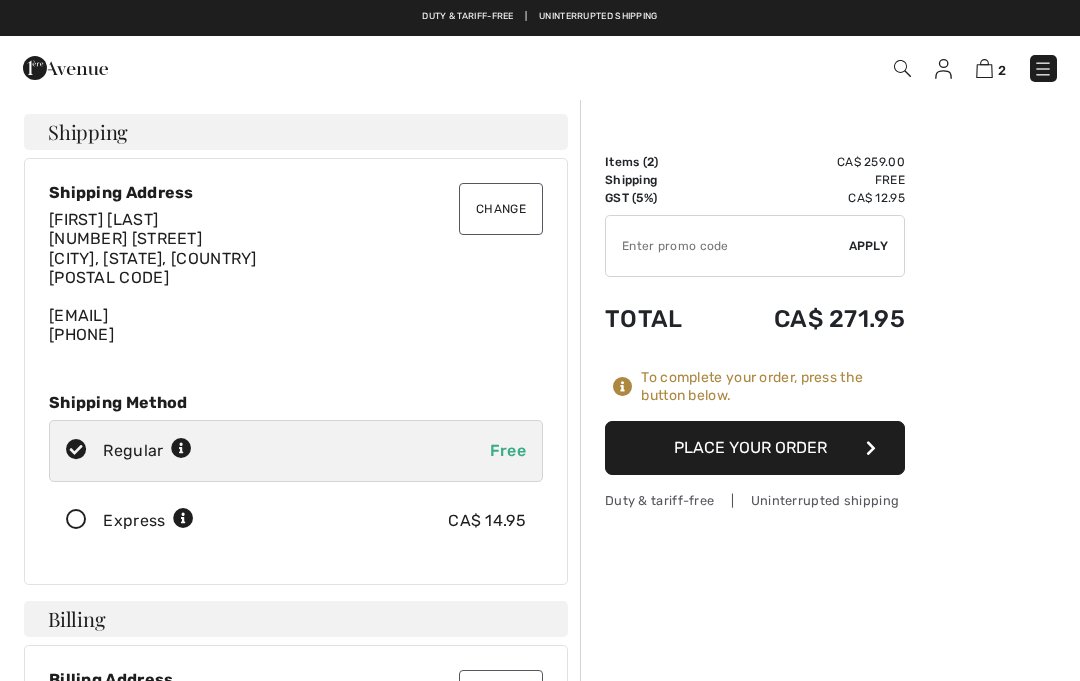 scroll, scrollTop: 0, scrollLeft: 0, axis: both 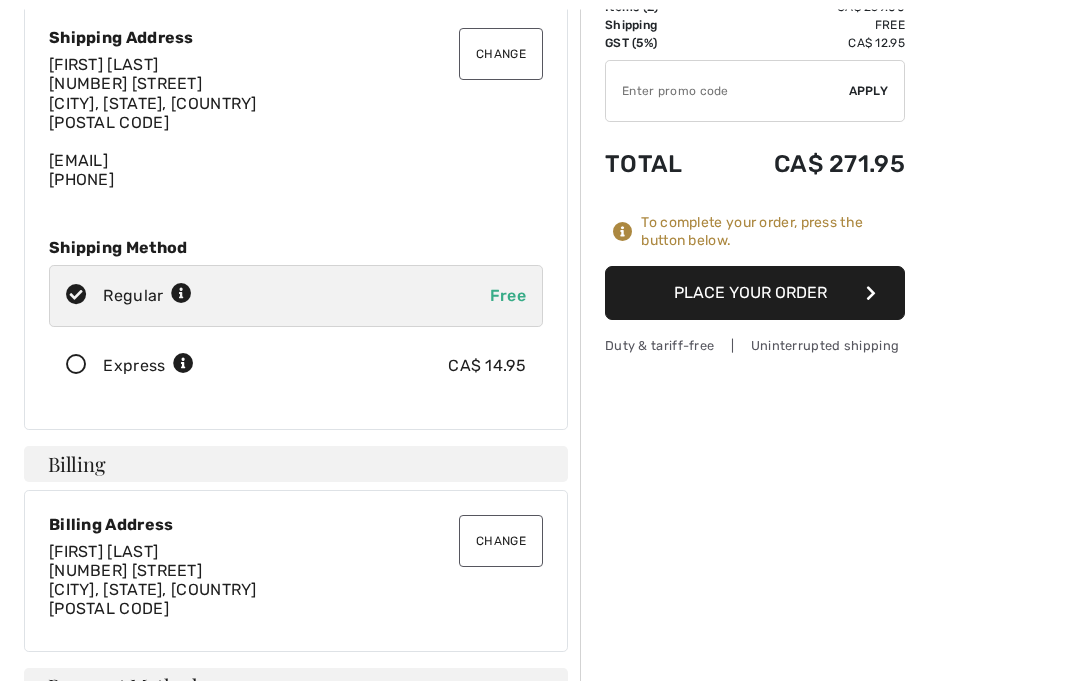 click on "Place Your Order" at bounding box center [755, 294] 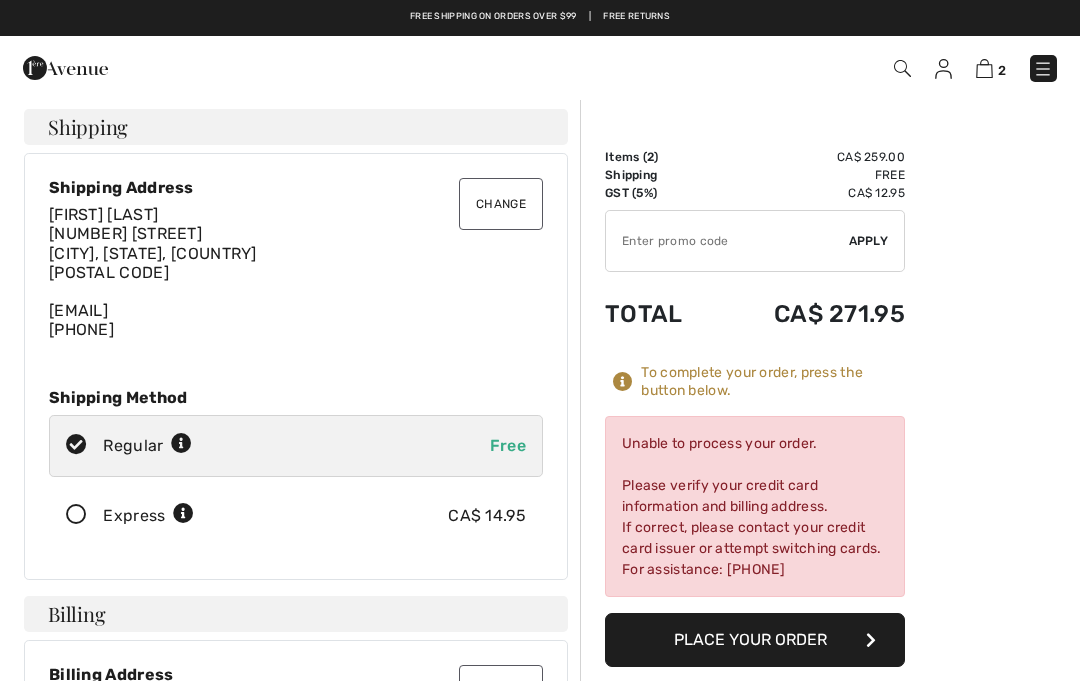 scroll, scrollTop: 0, scrollLeft: 0, axis: both 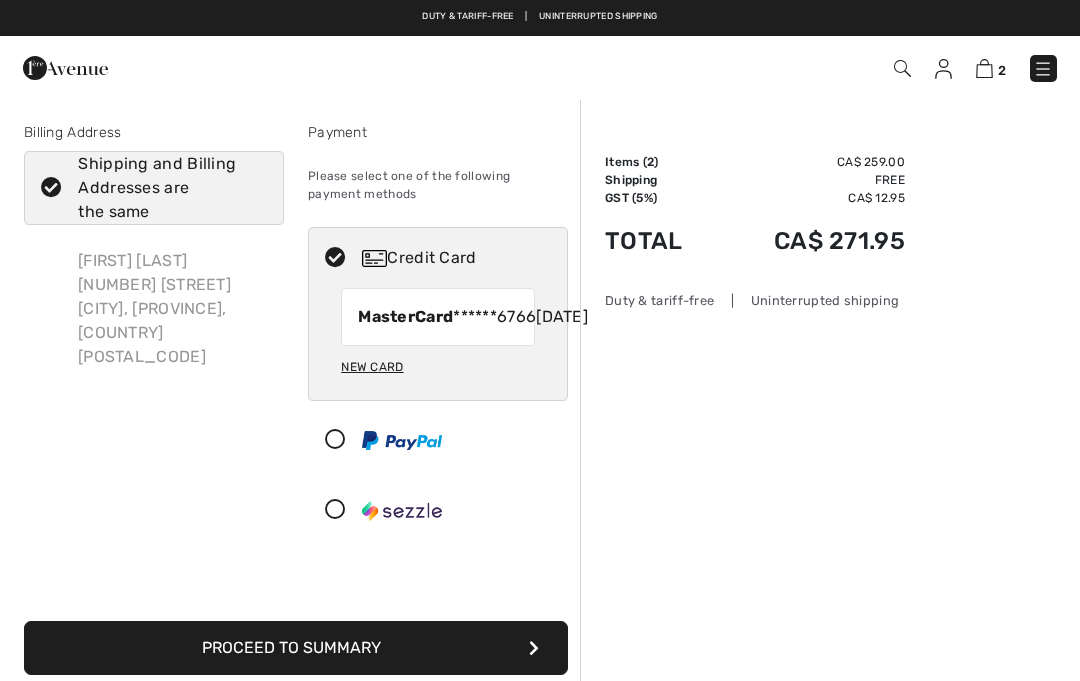 click on "MasterCard" at bounding box center (405, 316) 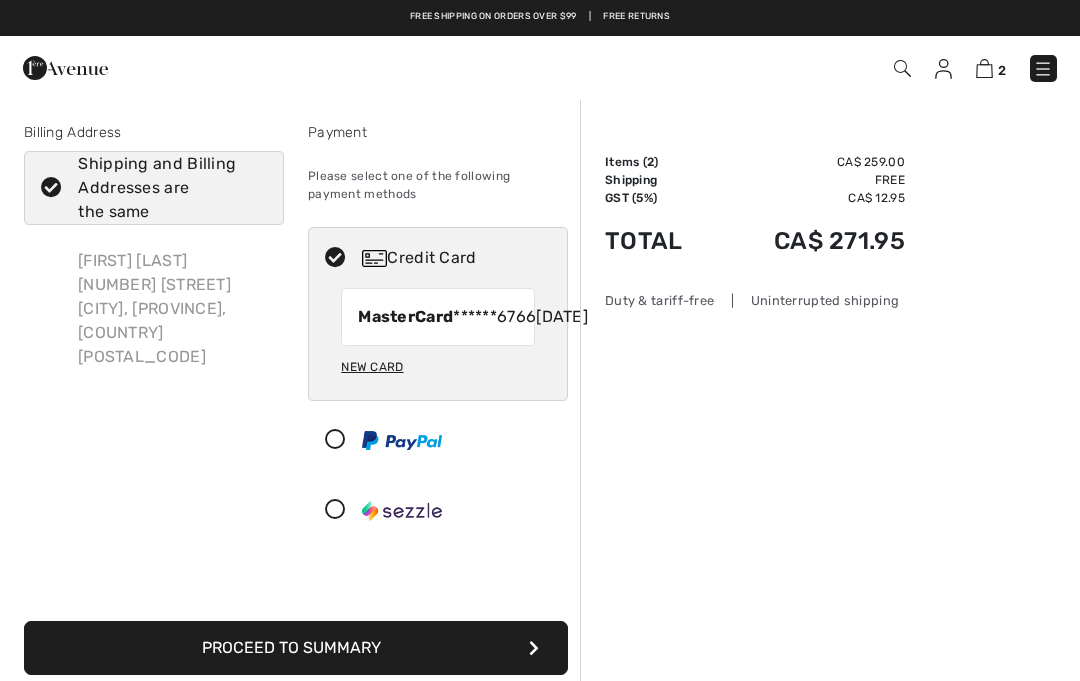 click on "New Card" at bounding box center (372, 367) 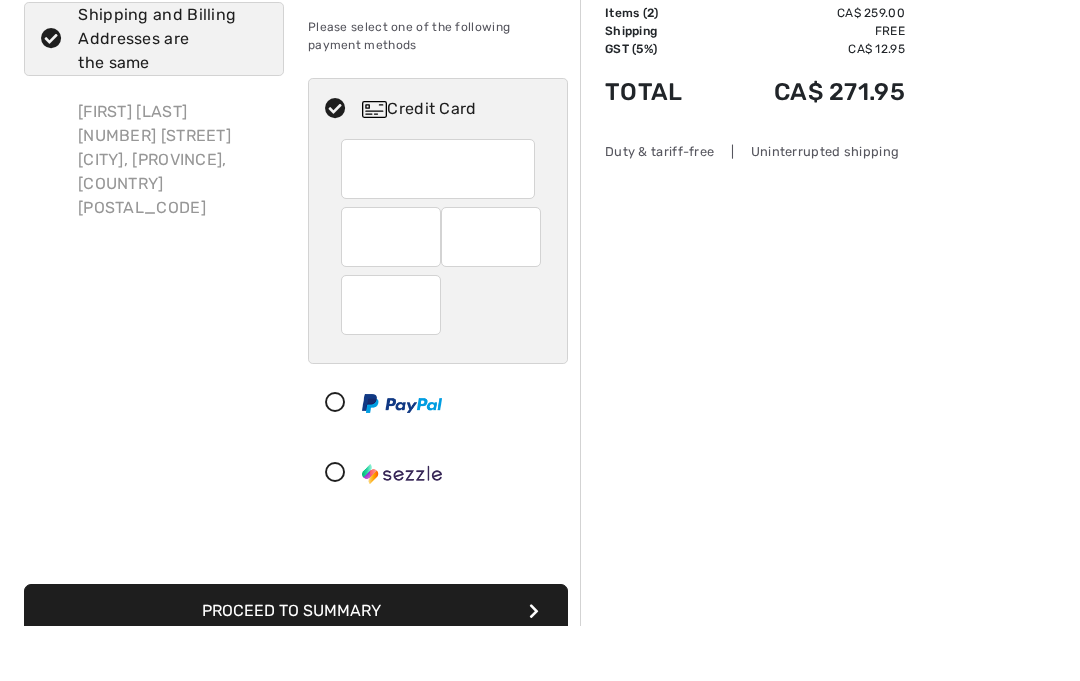 scroll, scrollTop: 100, scrollLeft: 0, axis: vertical 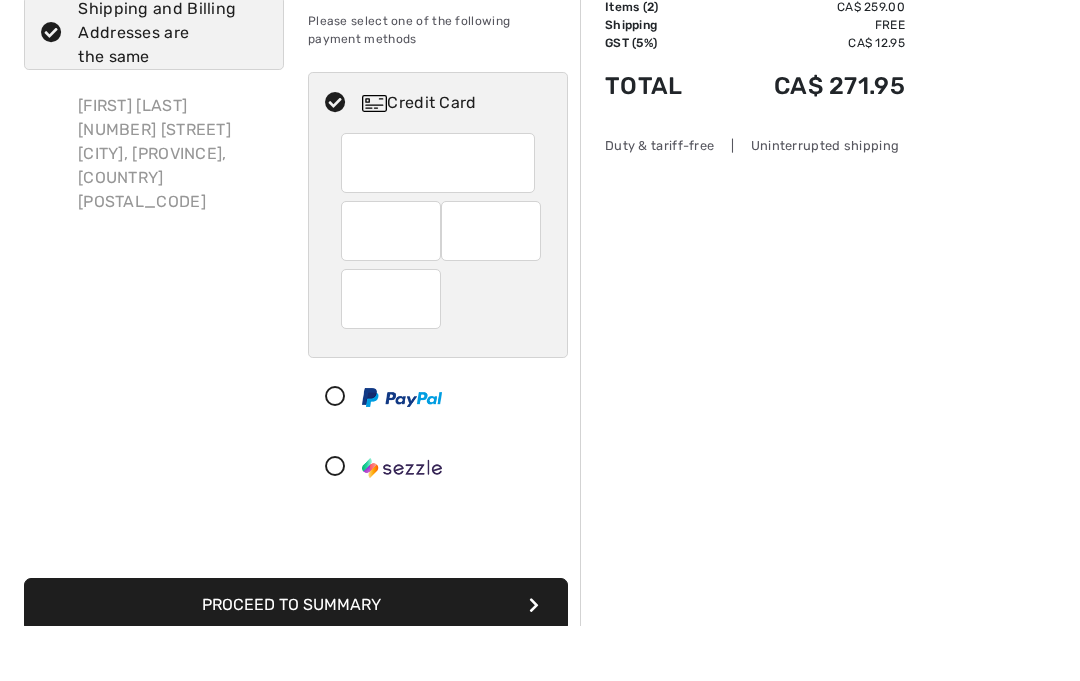 click on "Proceed to Summary" at bounding box center (296, 660) 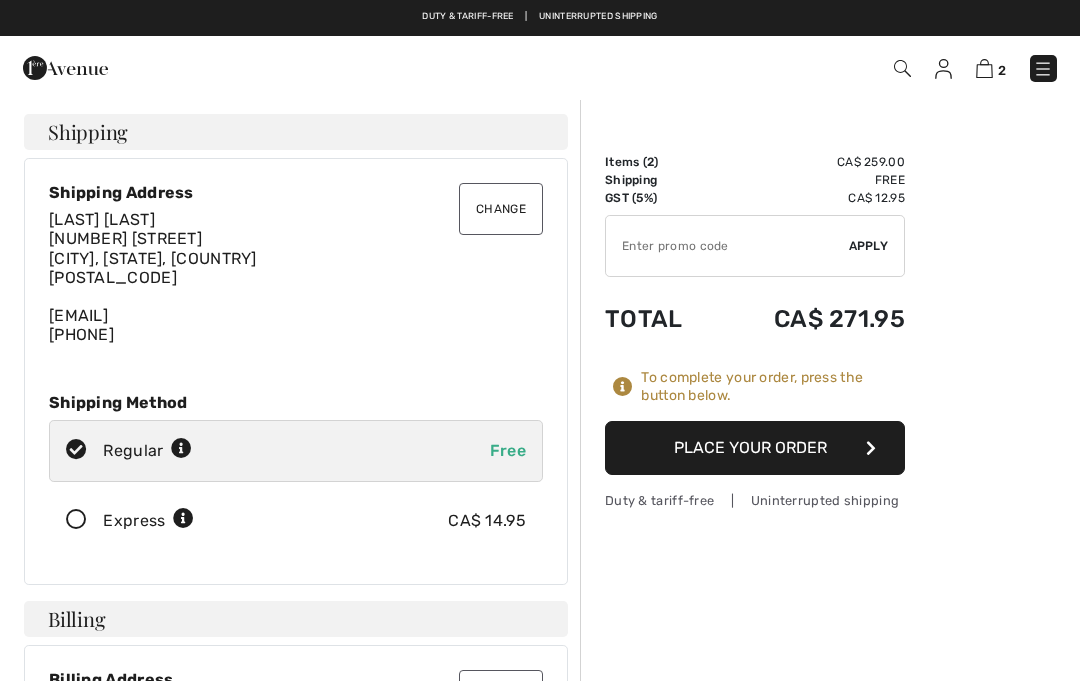 scroll, scrollTop: 0, scrollLeft: 0, axis: both 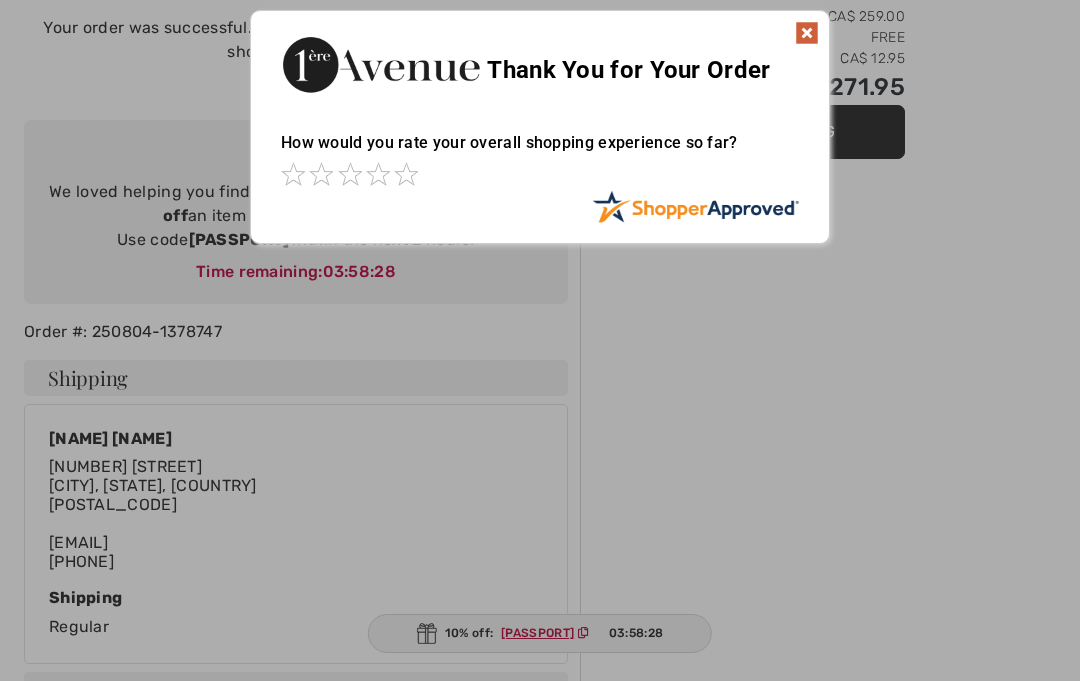 click at bounding box center (807, 33) 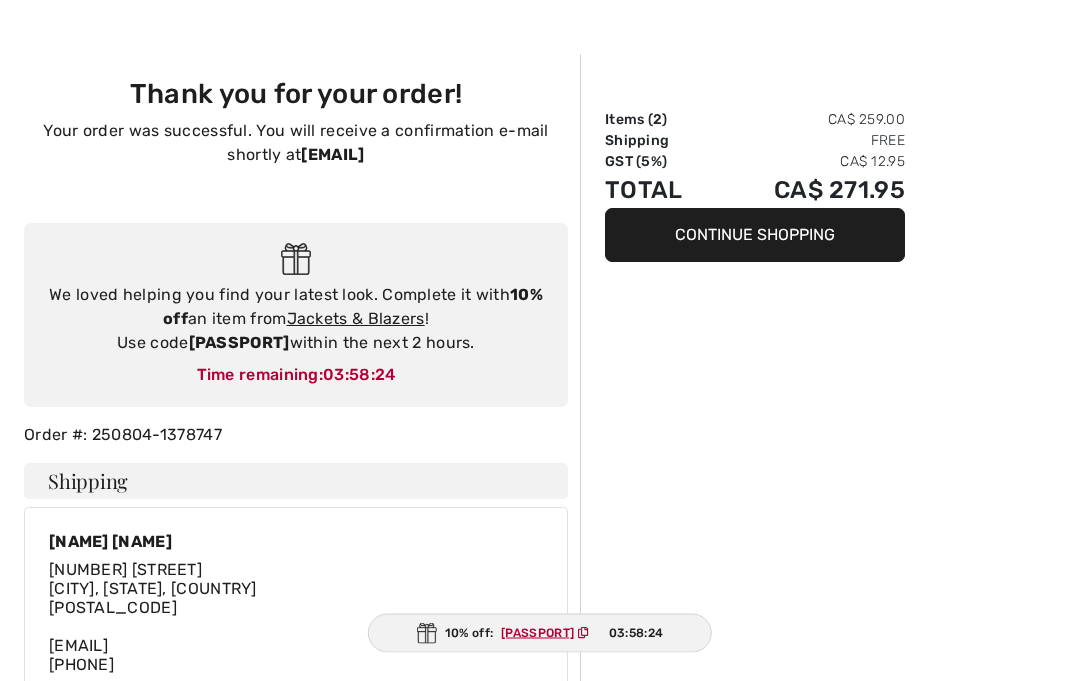 scroll, scrollTop: 44, scrollLeft: 0, axis: vertical 